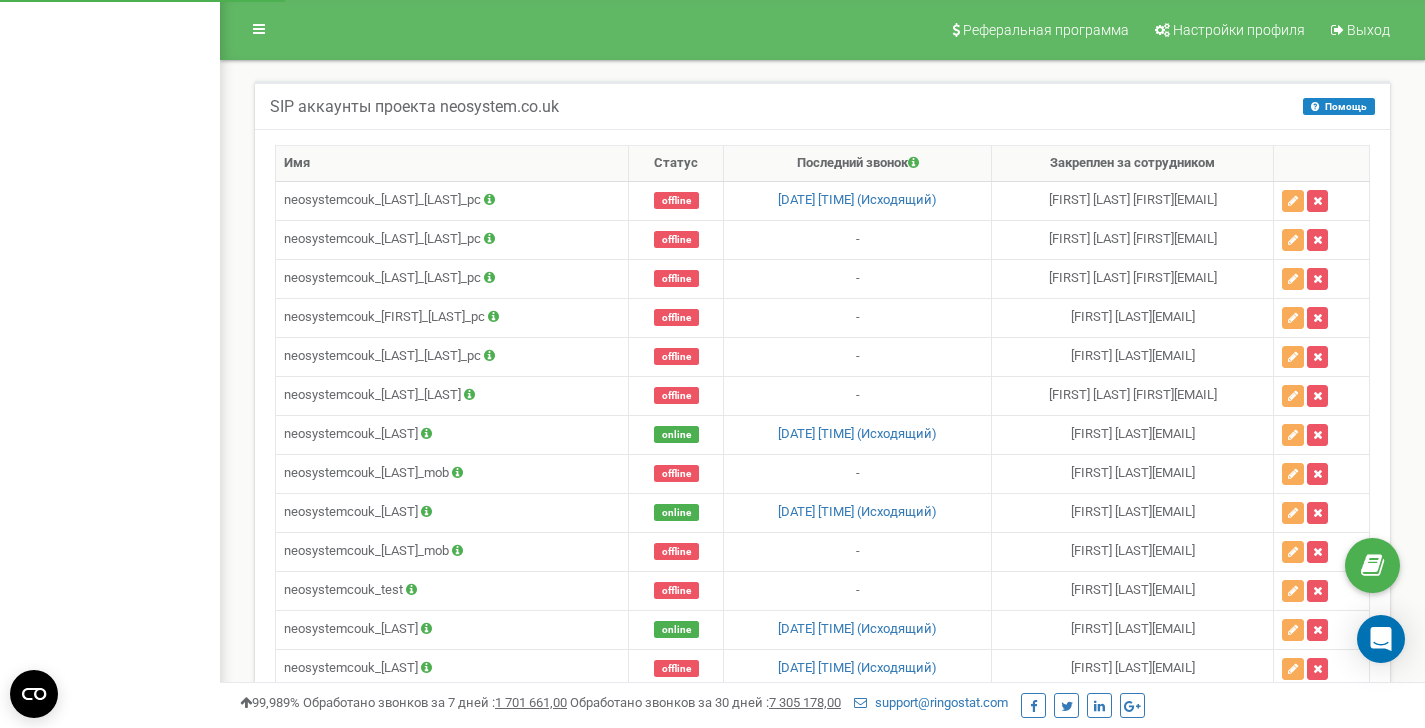 scroll, scrollTop: 0, scrollLeft: 0, axis: both 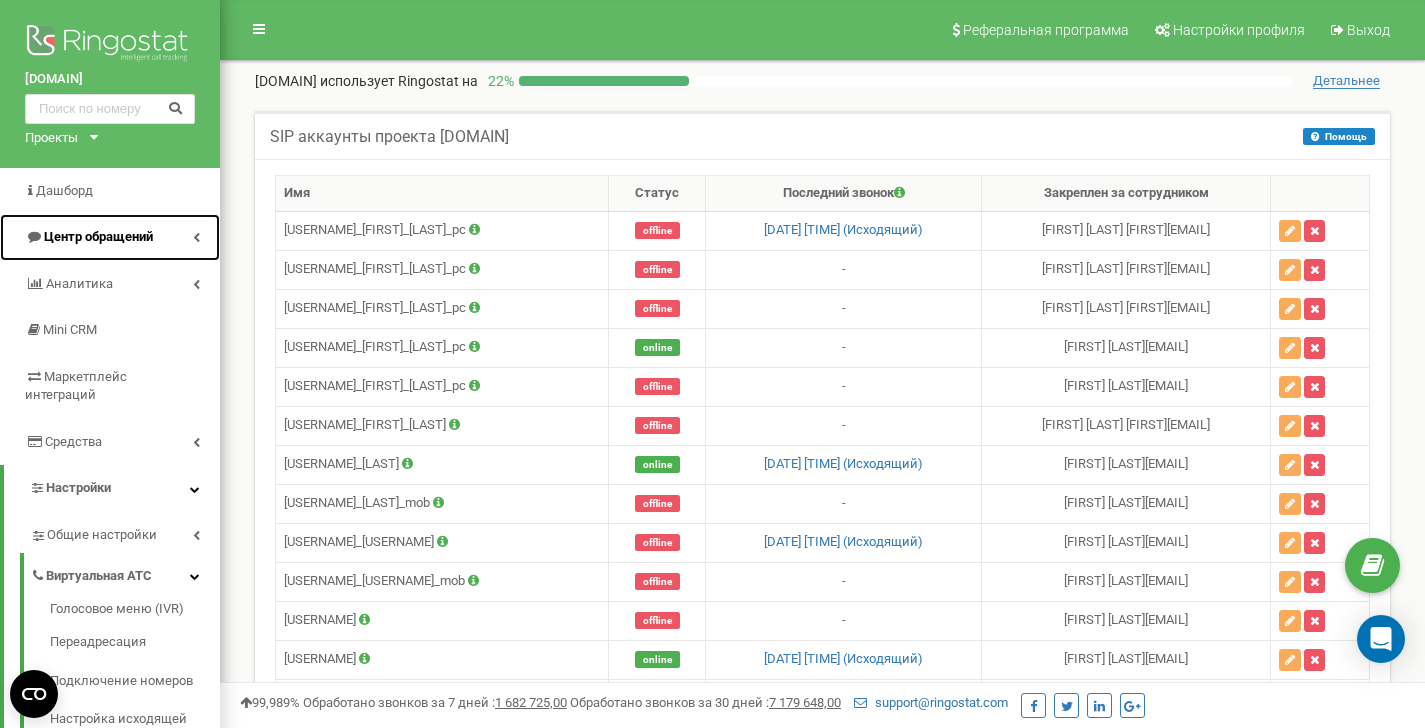 click on "Центр обращений" at bounding box center (98, 236) 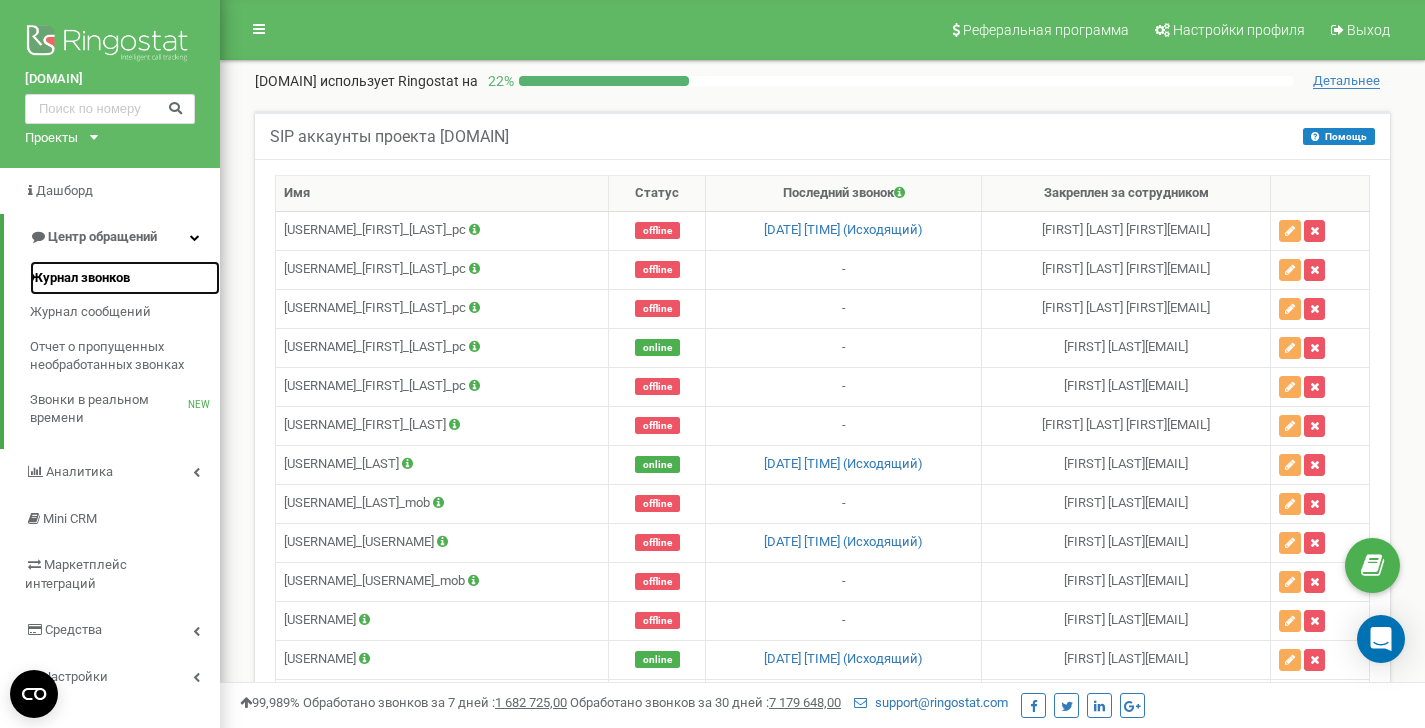 click on "Журнал звонков" at bounding box center (80, 278) 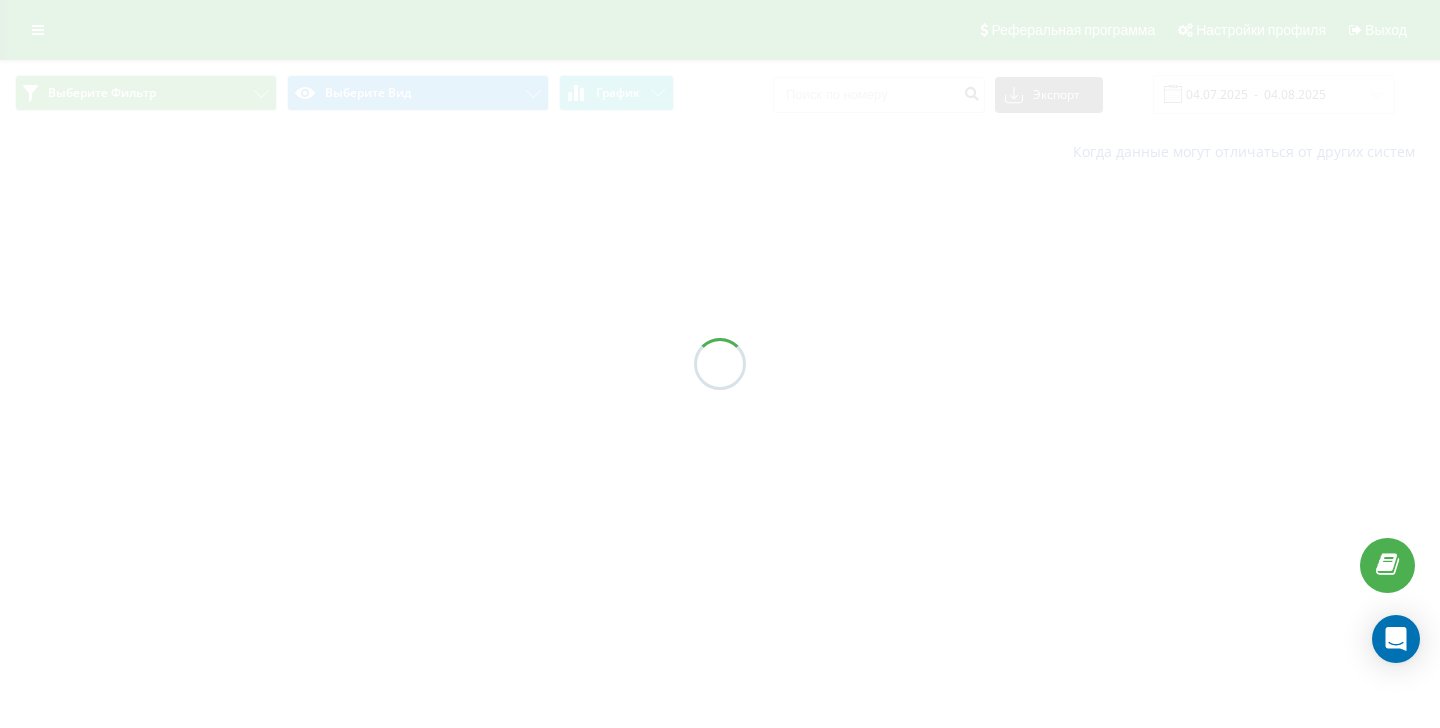 scroll, scrollTop: 0, scrollLeft: 0, axis: both 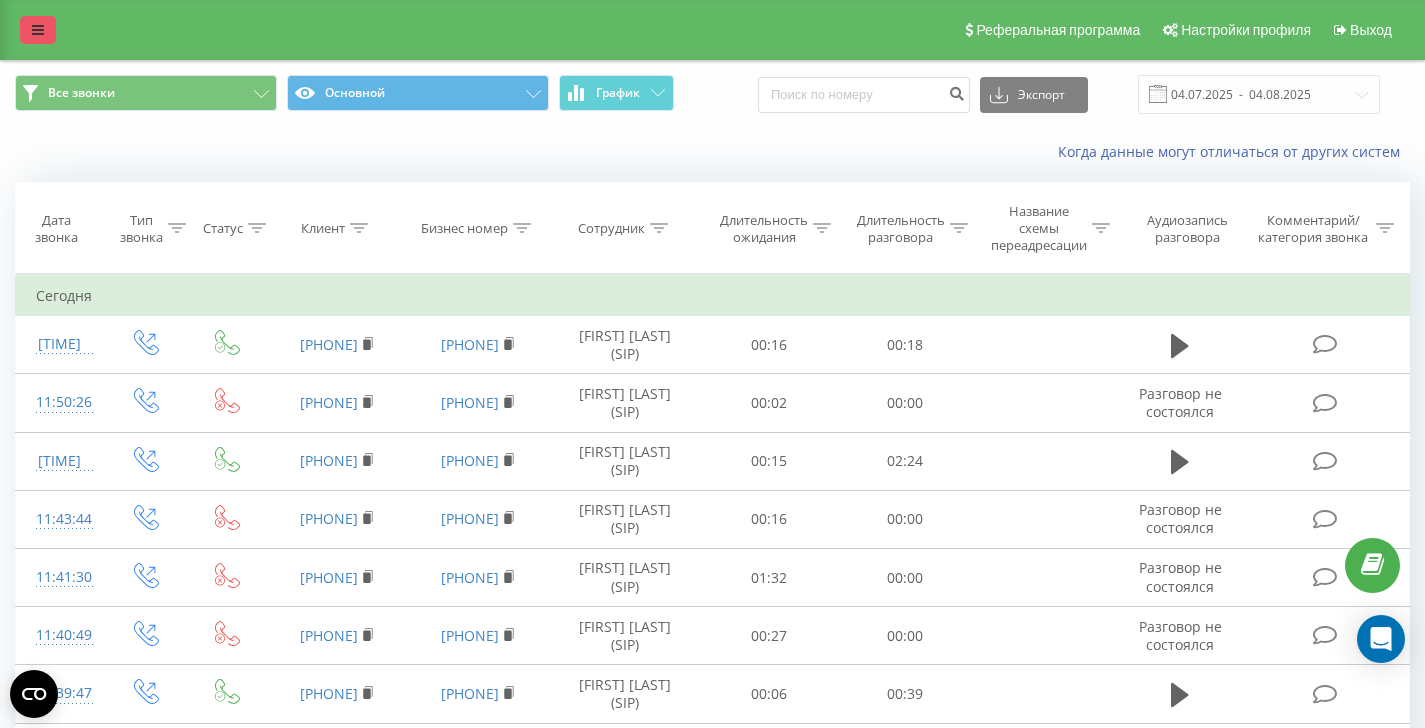 click at bounding box center [38, 30] 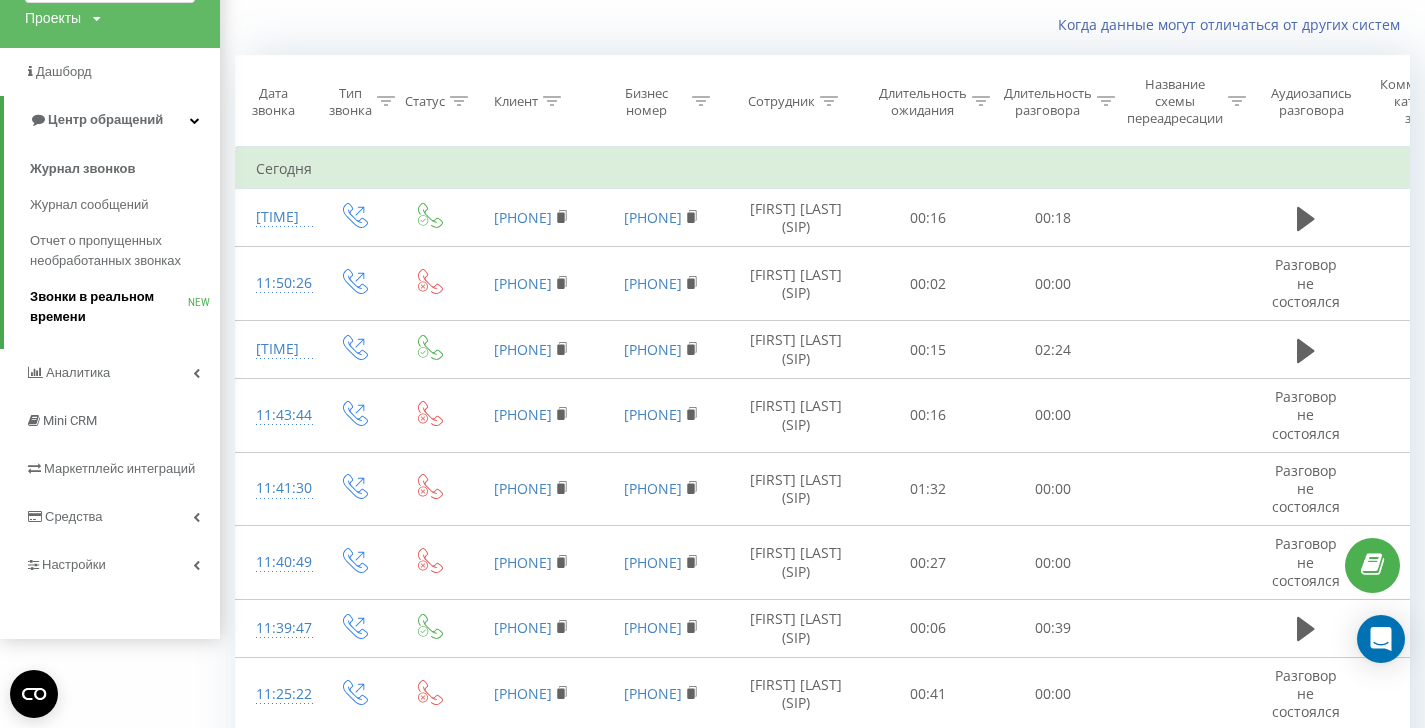 scroll, scrollTop: 245, scrollLeft: 0, axis: vertical 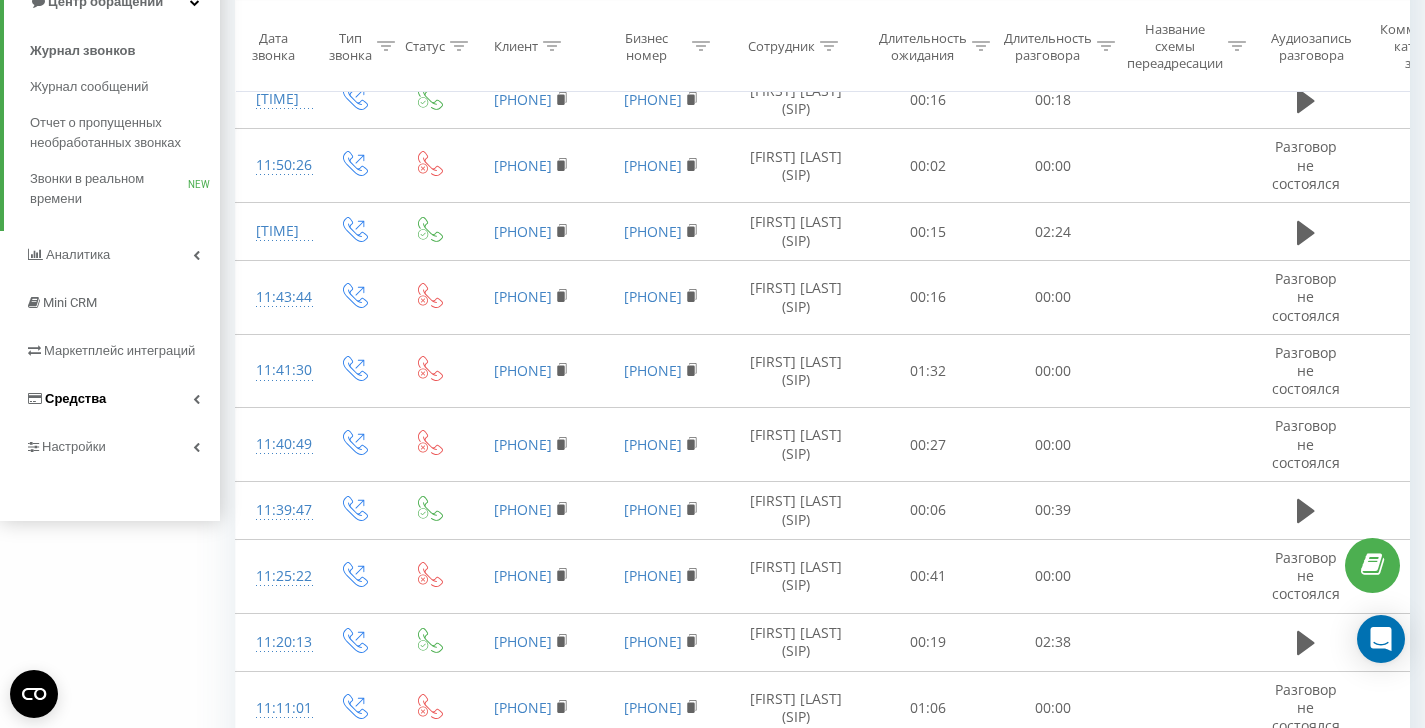 click on "Средства" at bounding box center [110, 399] 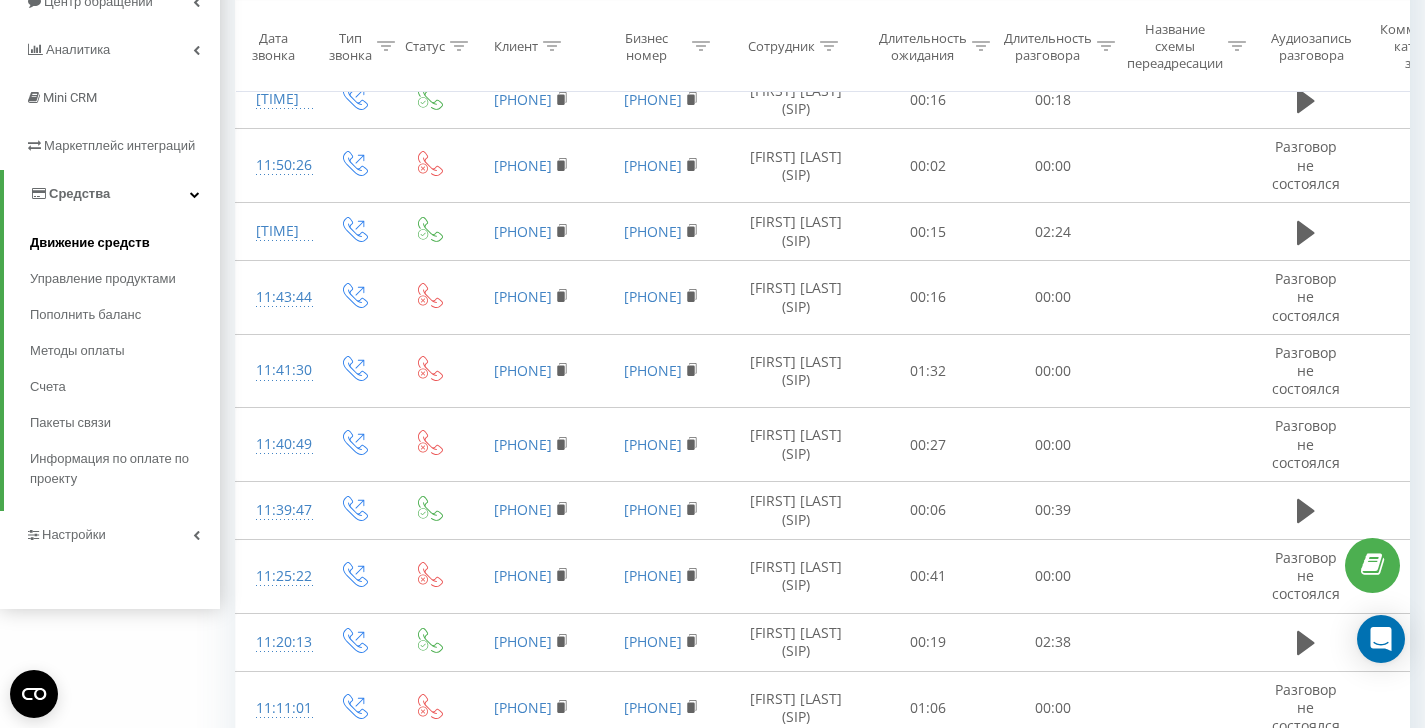 click on "Движение средств" at bounding box center [90, 243] 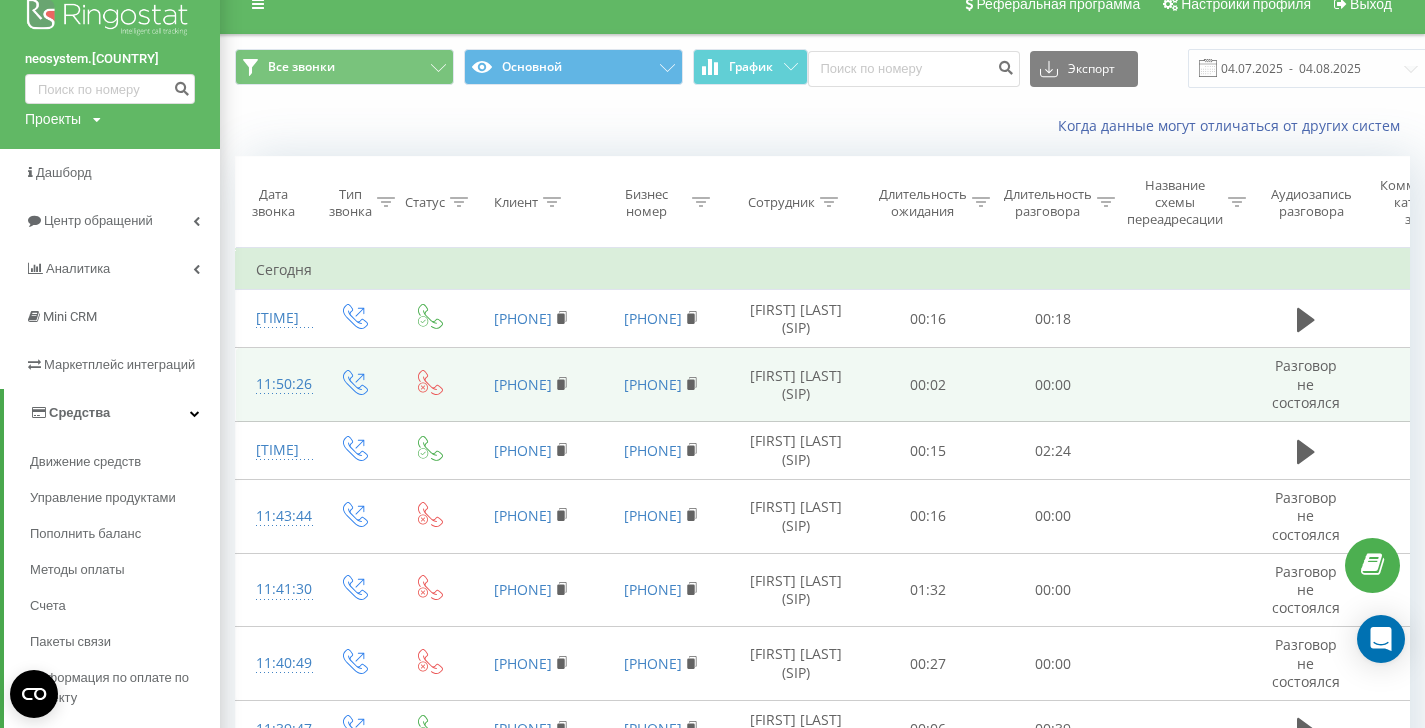 scroll, scrollTop: 0, scrollLeft: 0, axis: both 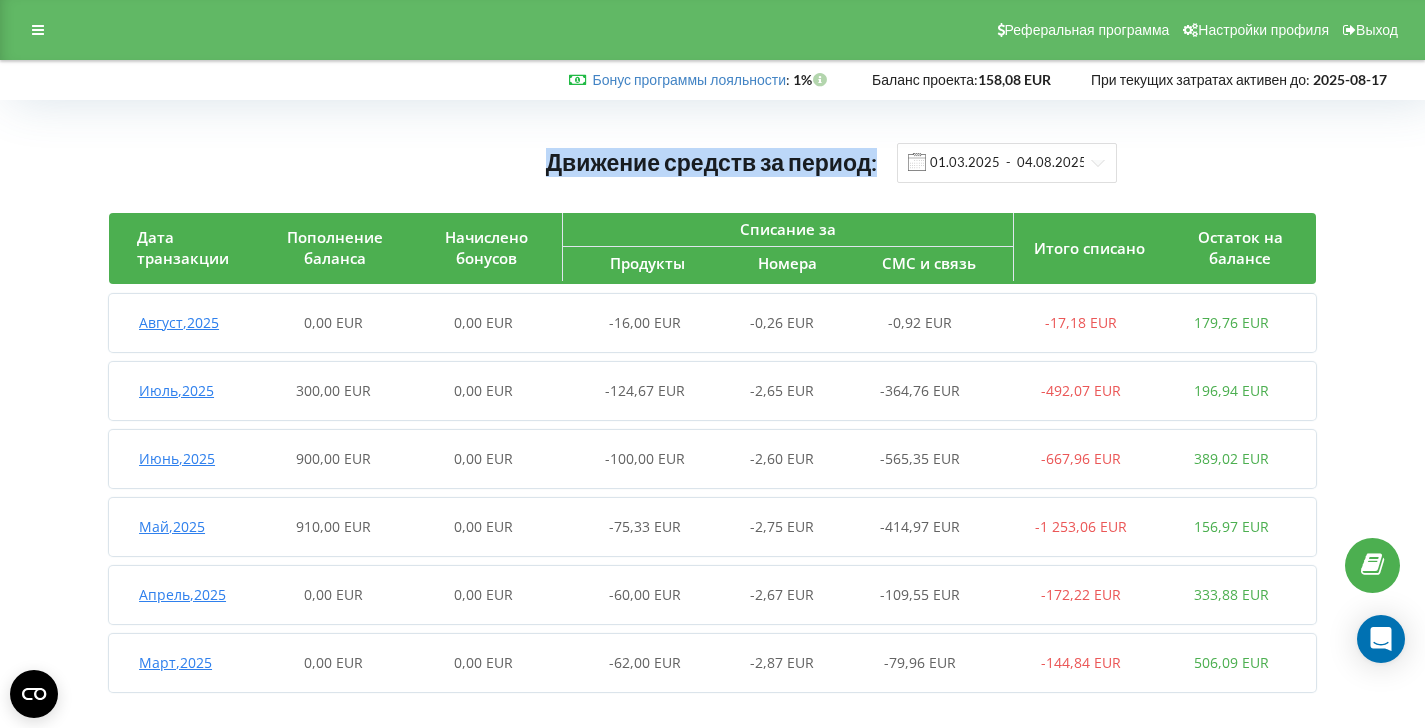 drag, startPoint x: 400, startPoint y: 149, endPoint x: 885, endPoint y: 166, distance: 485.29785 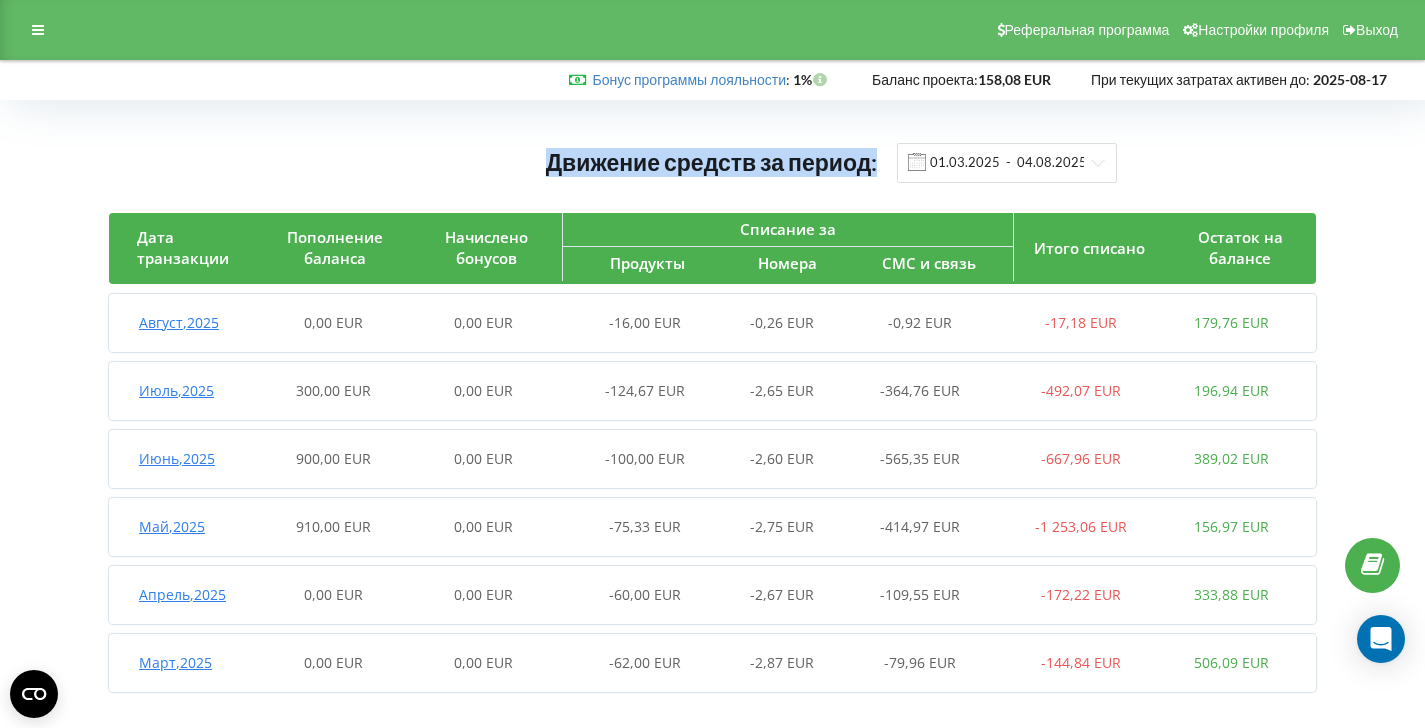 click on "Движение средств за период:  01.03.2025  -  04.08.2025" at bounding box center (712, 162) 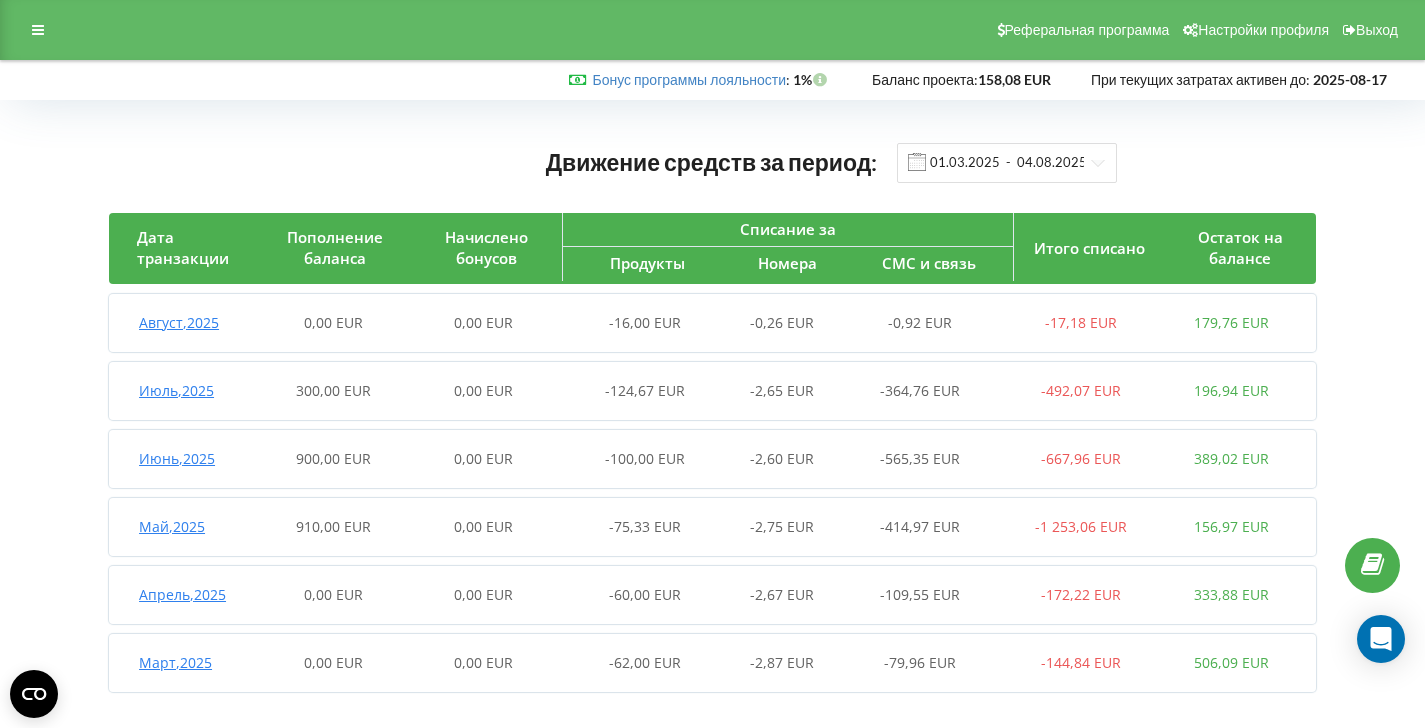 click on "Движение средств за период:  01.03.2025  -  04.08.2025" at bounding box center (712, 162) 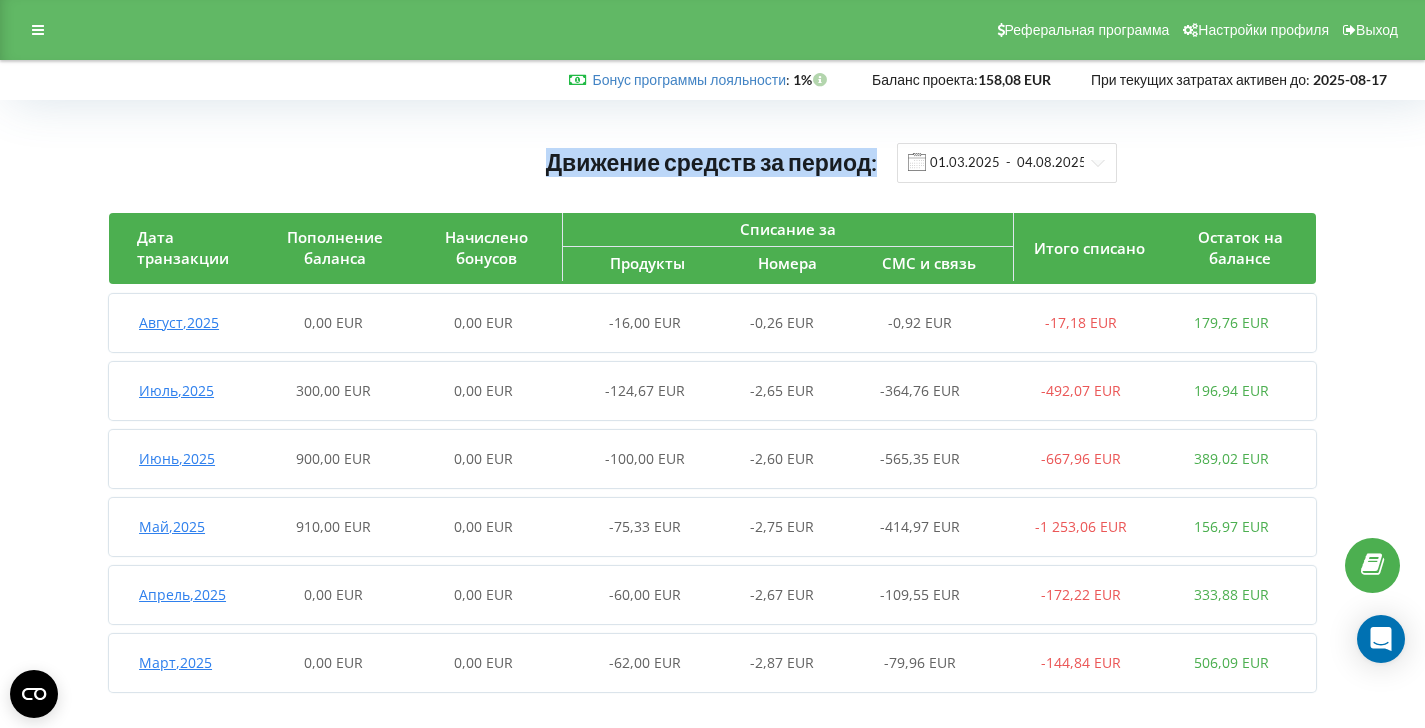 drag, startPoint x: 530, startPoint y: 162, endPoint x: 1158, endPoint y: 168, distance: 628.0287 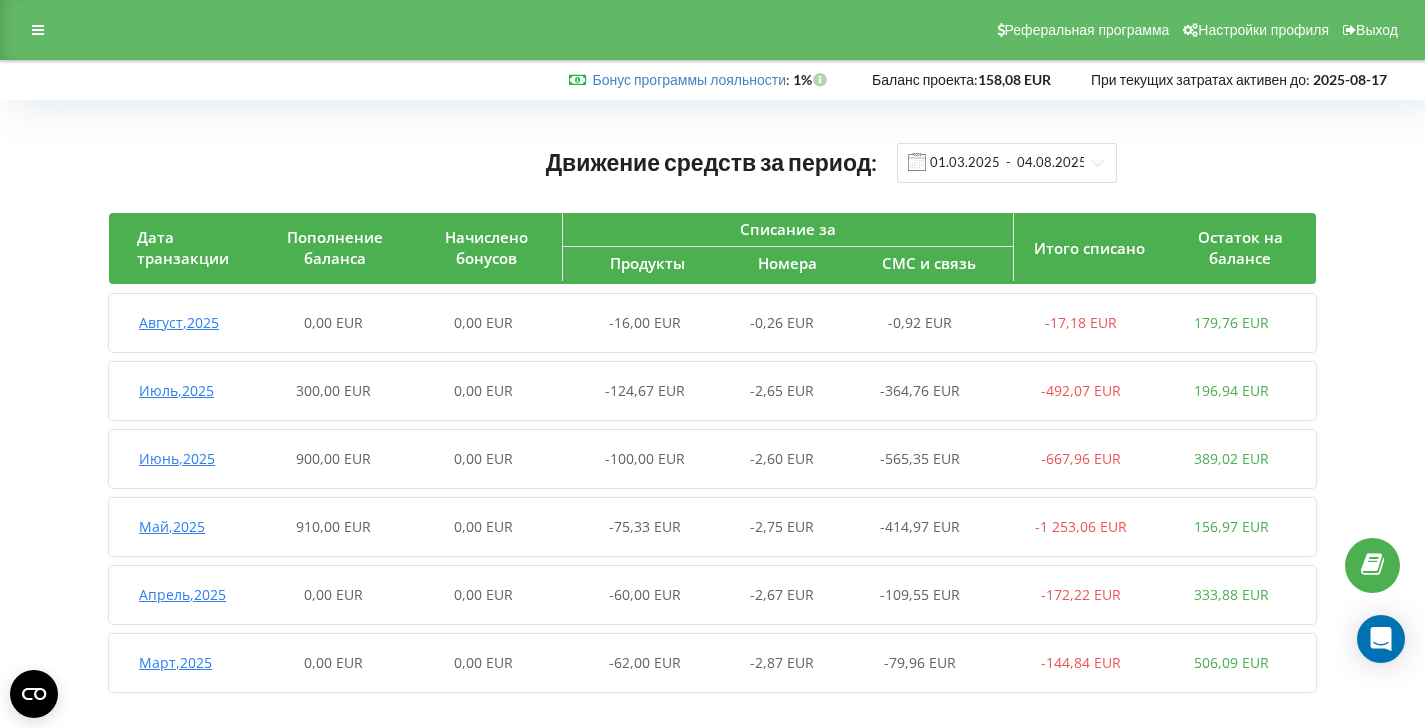 drag, startPoint x: 441, startPoint y: 131, endPoint x: 436, endPoint y: 152, distance: 21.587032 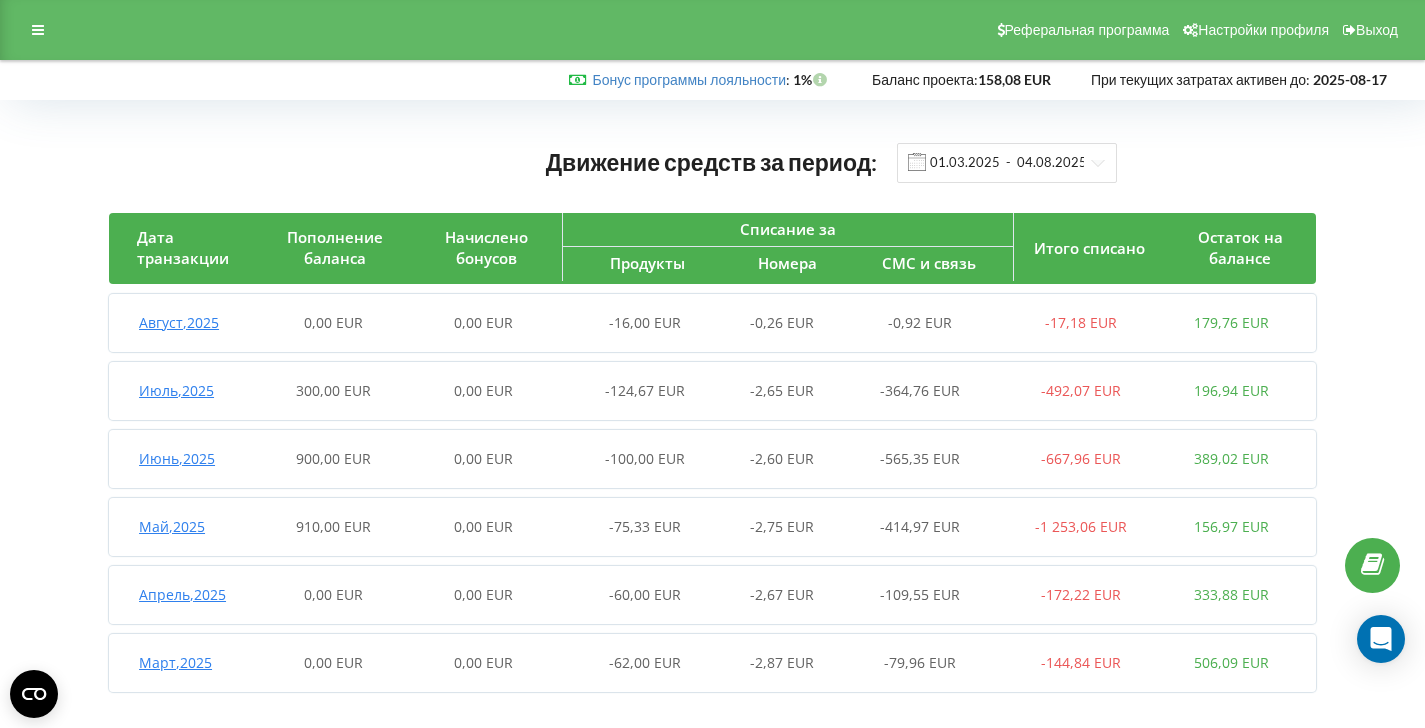 click on "Август ,  2025" at bounding box center (179, 322) 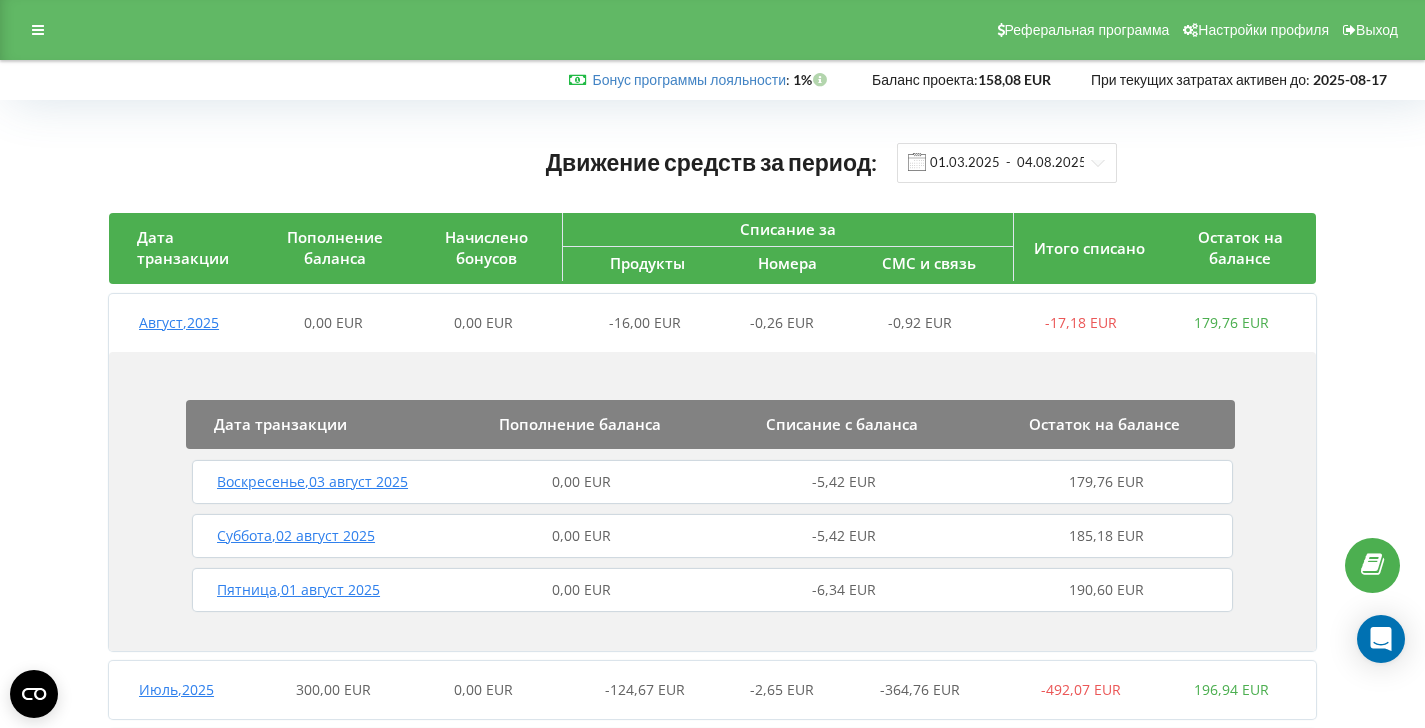 click on "Август ,  2025" at bounding box center [179, 322] 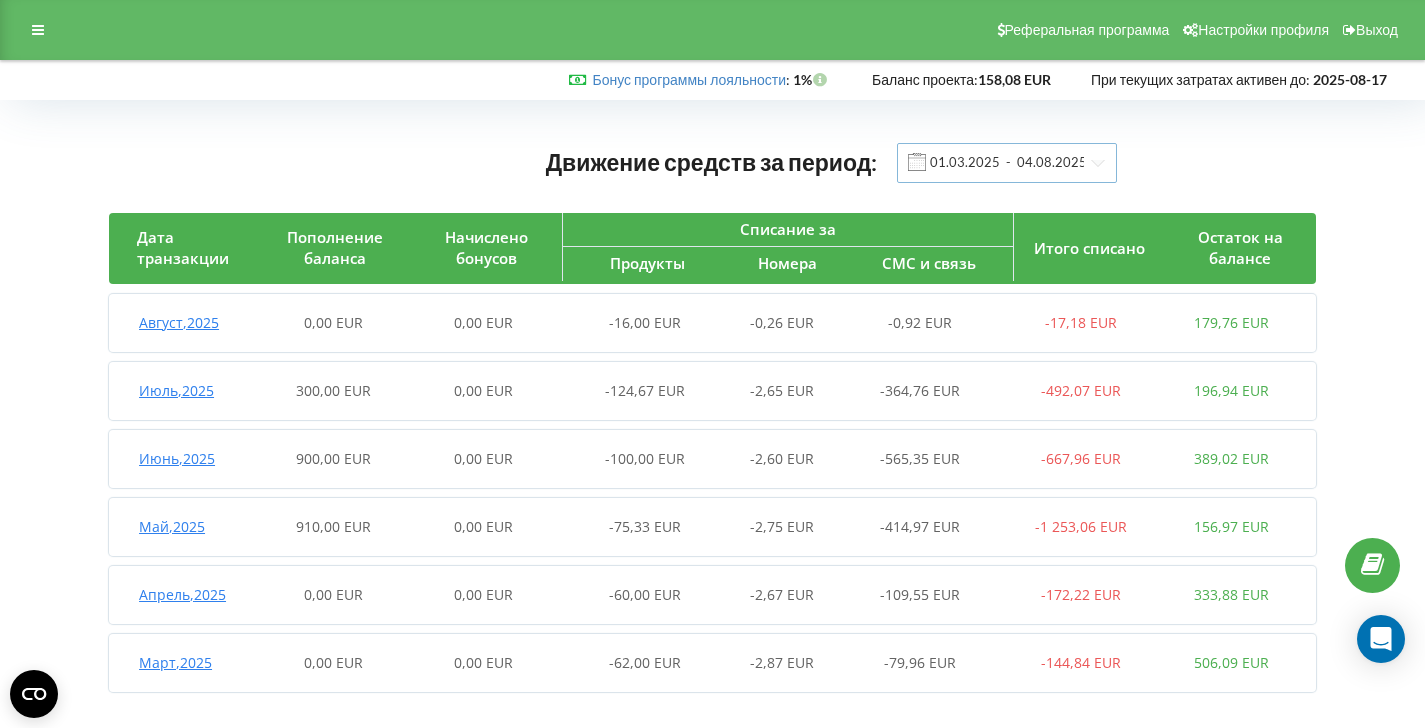 click on "01.03.2025  -  04.08.2025" at bounding box center [1007, 163] 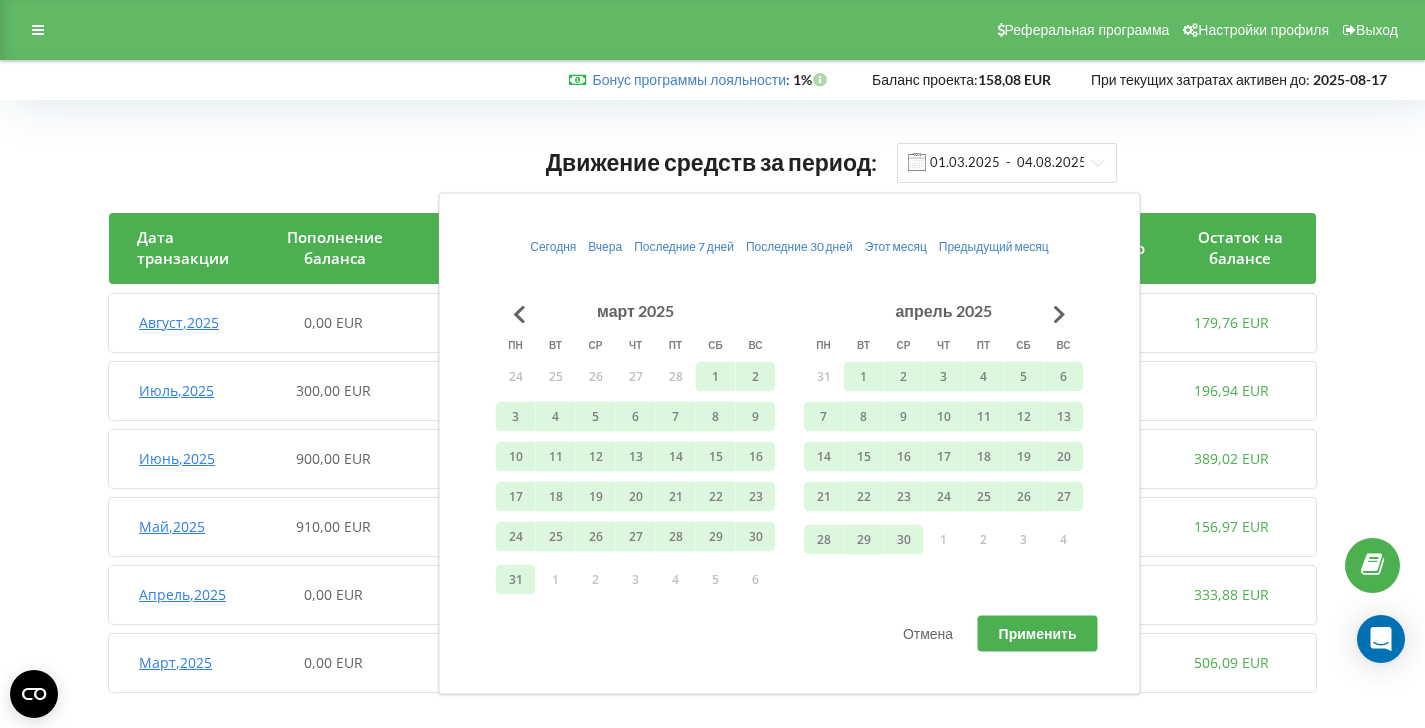 click on "Движение средств за период:  01.03.2025  -  04.08.2025" at bounding box center [712, 162] 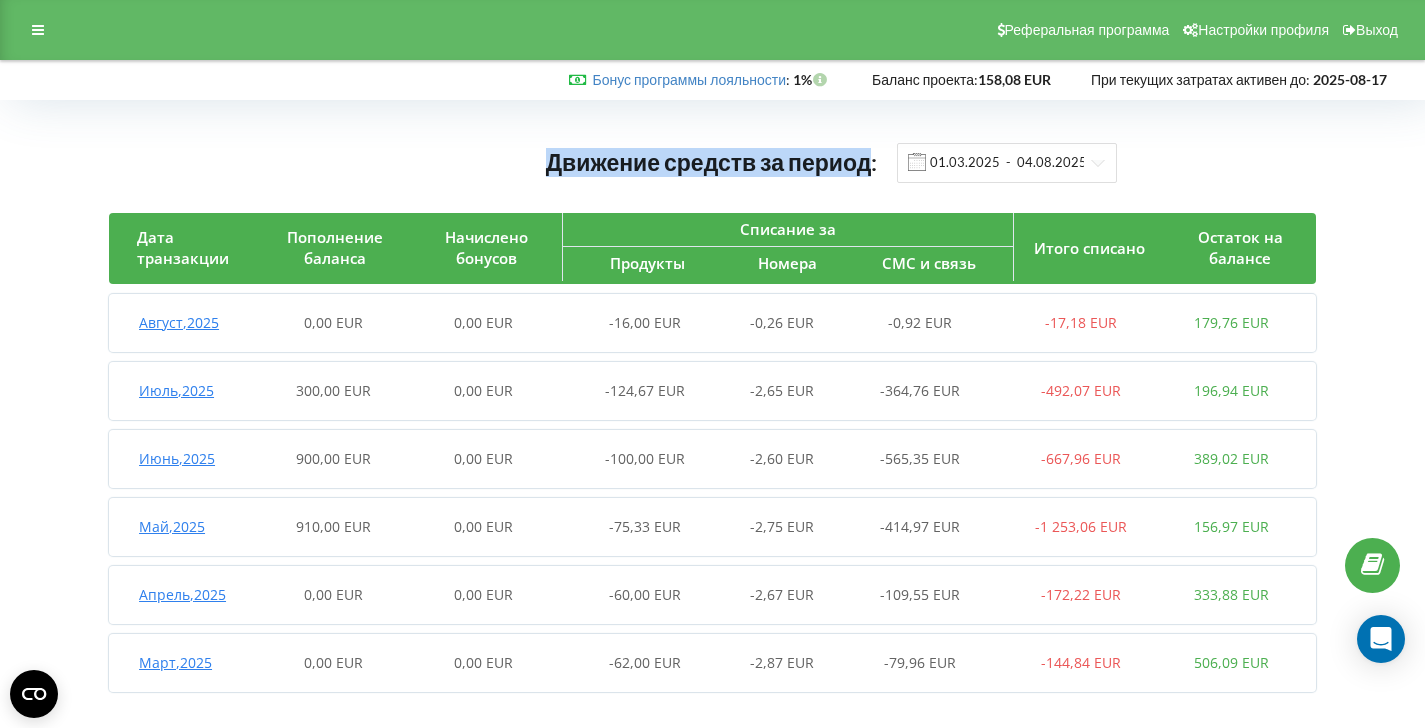 drag, startPoint x: 743, startPoint y: 170, endPoint x: 873, endPoint y: 158, distance: 130.55267 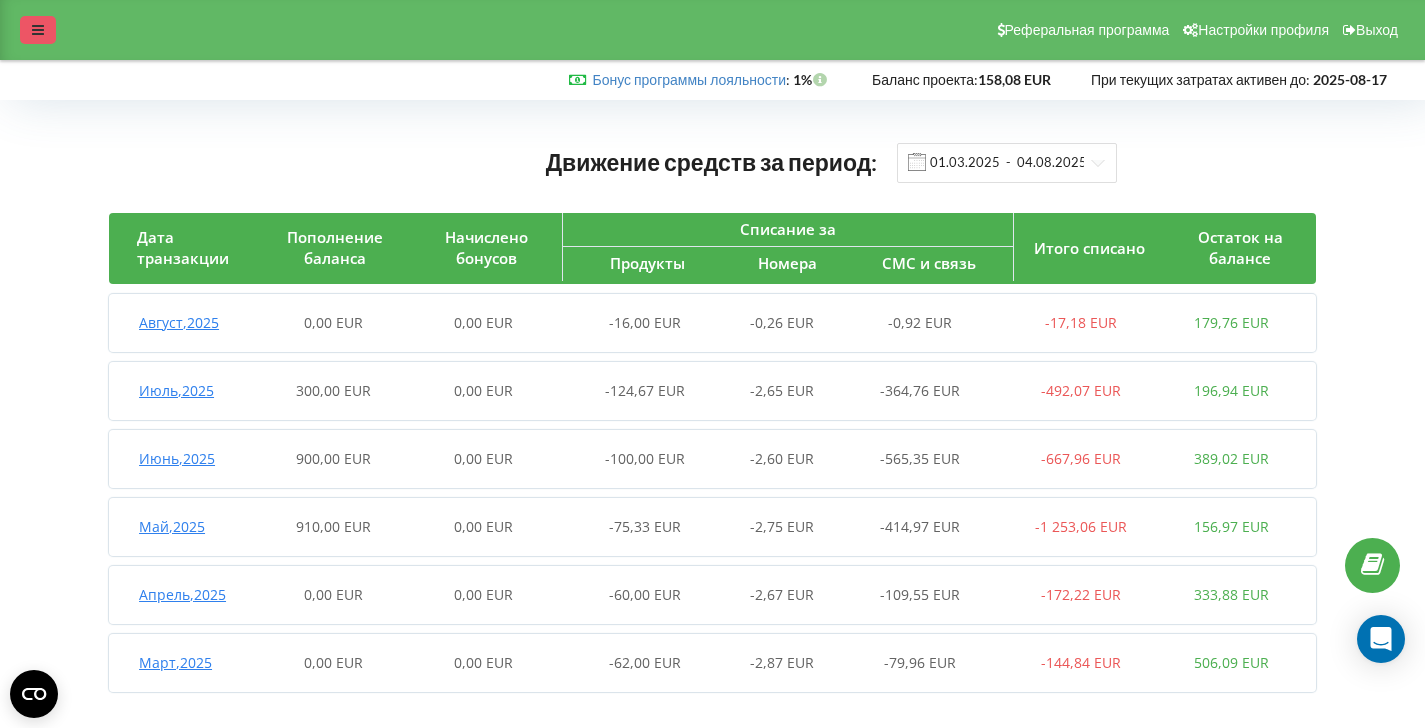 click at bounding box center [38, 30] 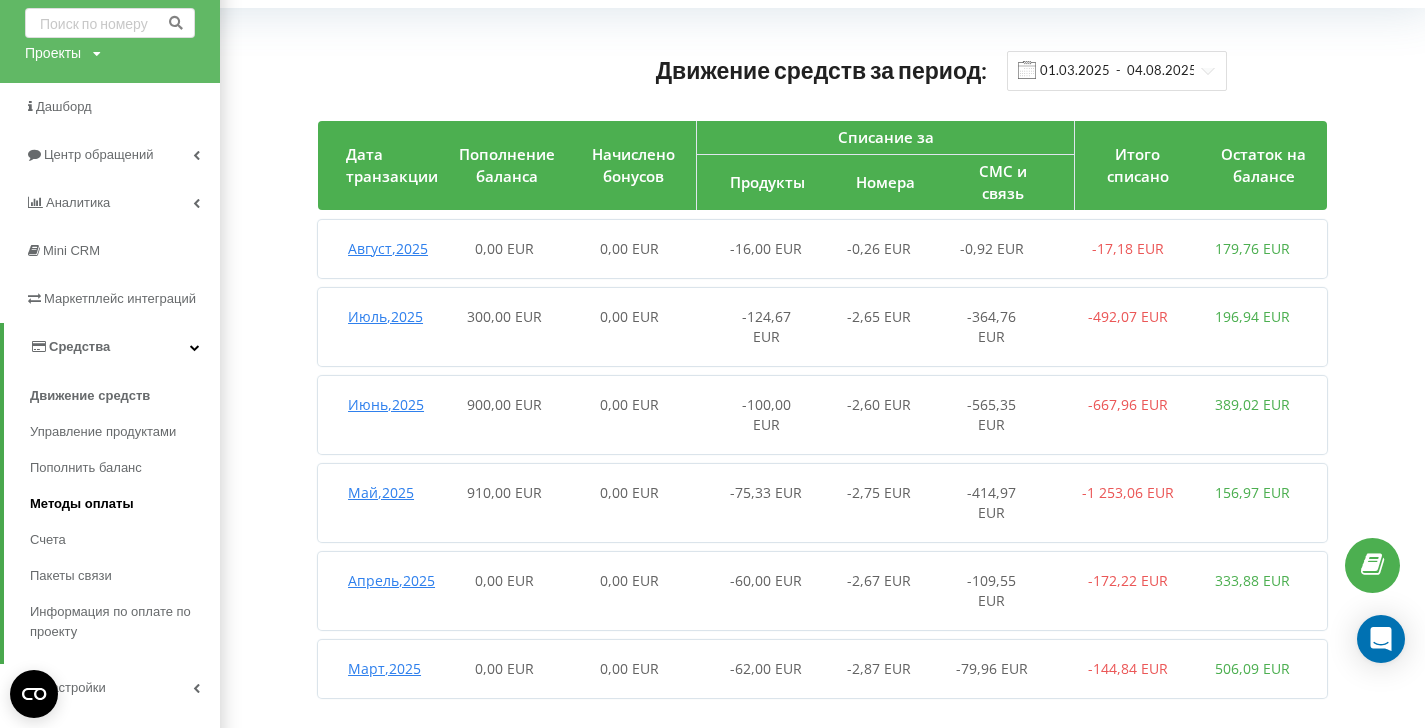 scroll, scrollTop: 94, scrollLeft: 0, axis: vertical 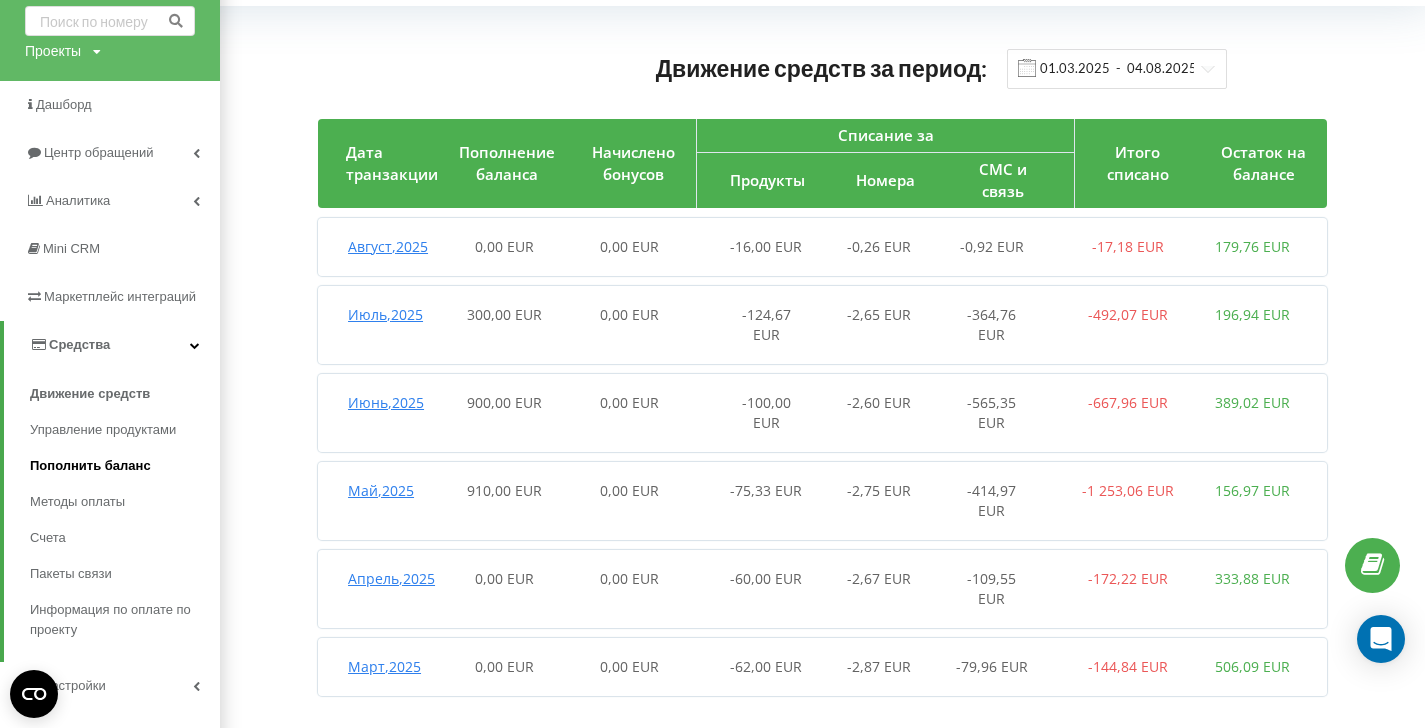 click on "Пополнить баланс" at bounding box center (90, 466) 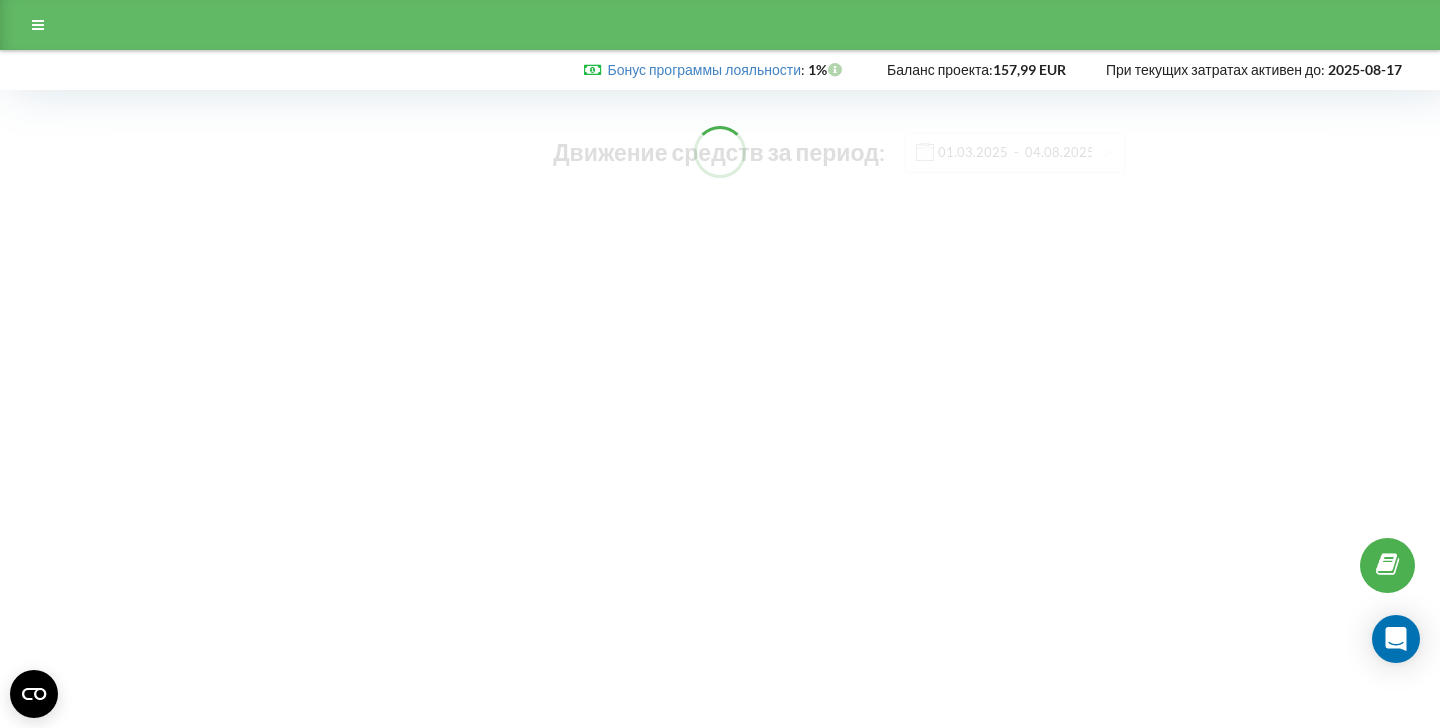 scroll, scrollTop: 0, scrollLeft: 0, axis: both 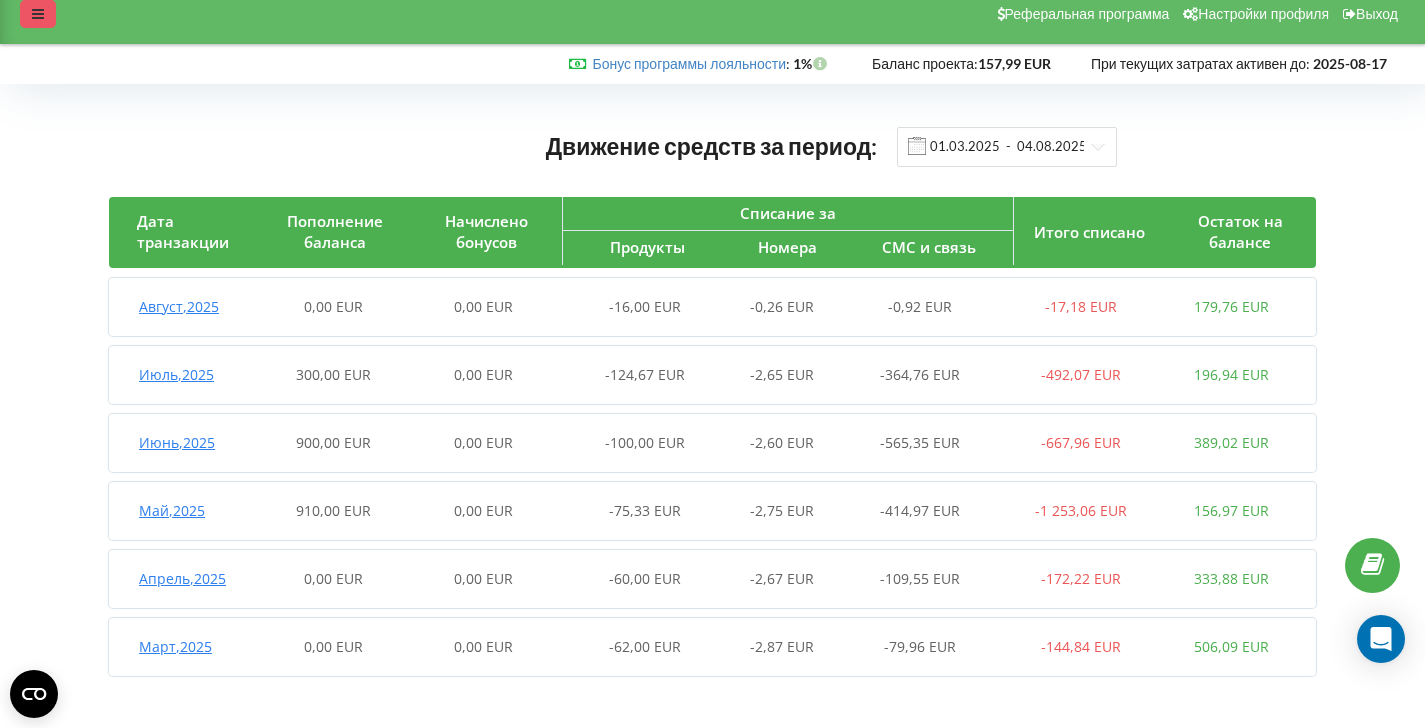 click at bounding box center [38, 14] 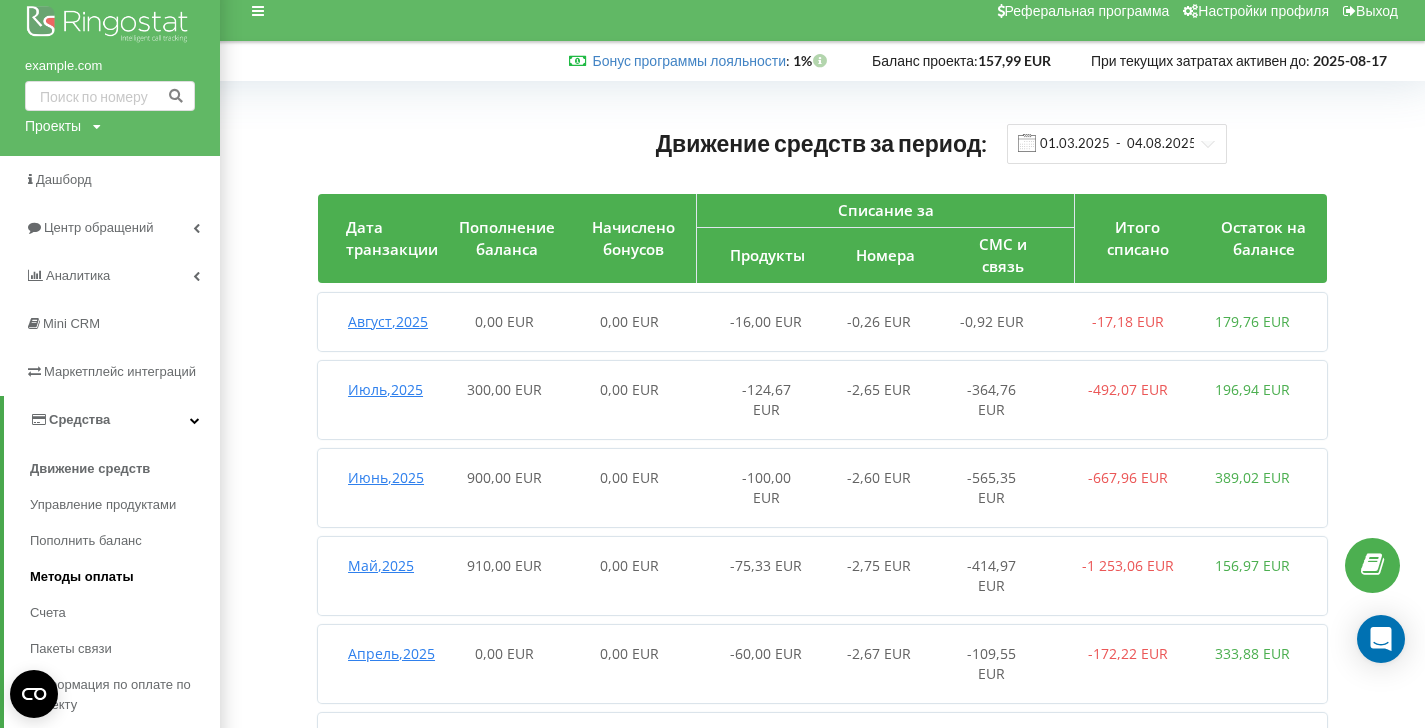 scroll, scrollTop: 20, scrollLeft: 0, axis: vertical 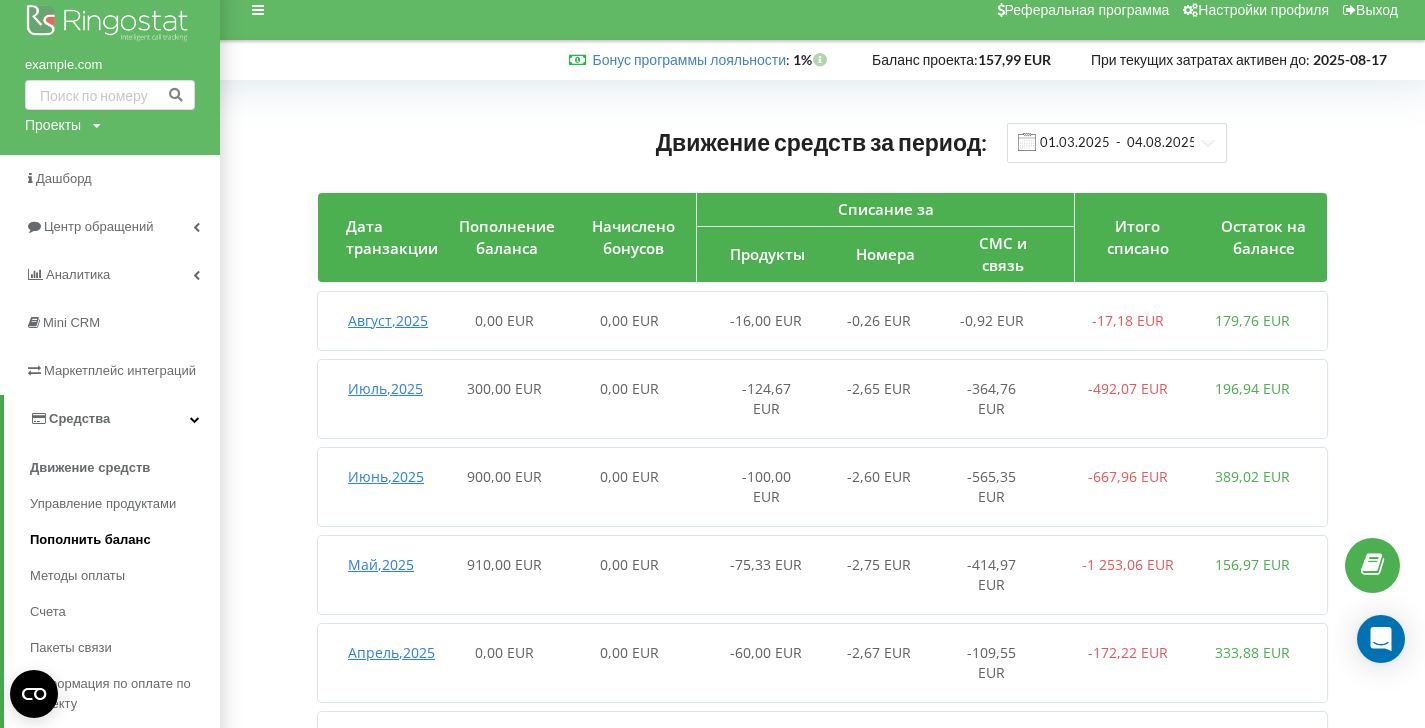 click on "Пополнить баланс" at bounding box center (90, 540) 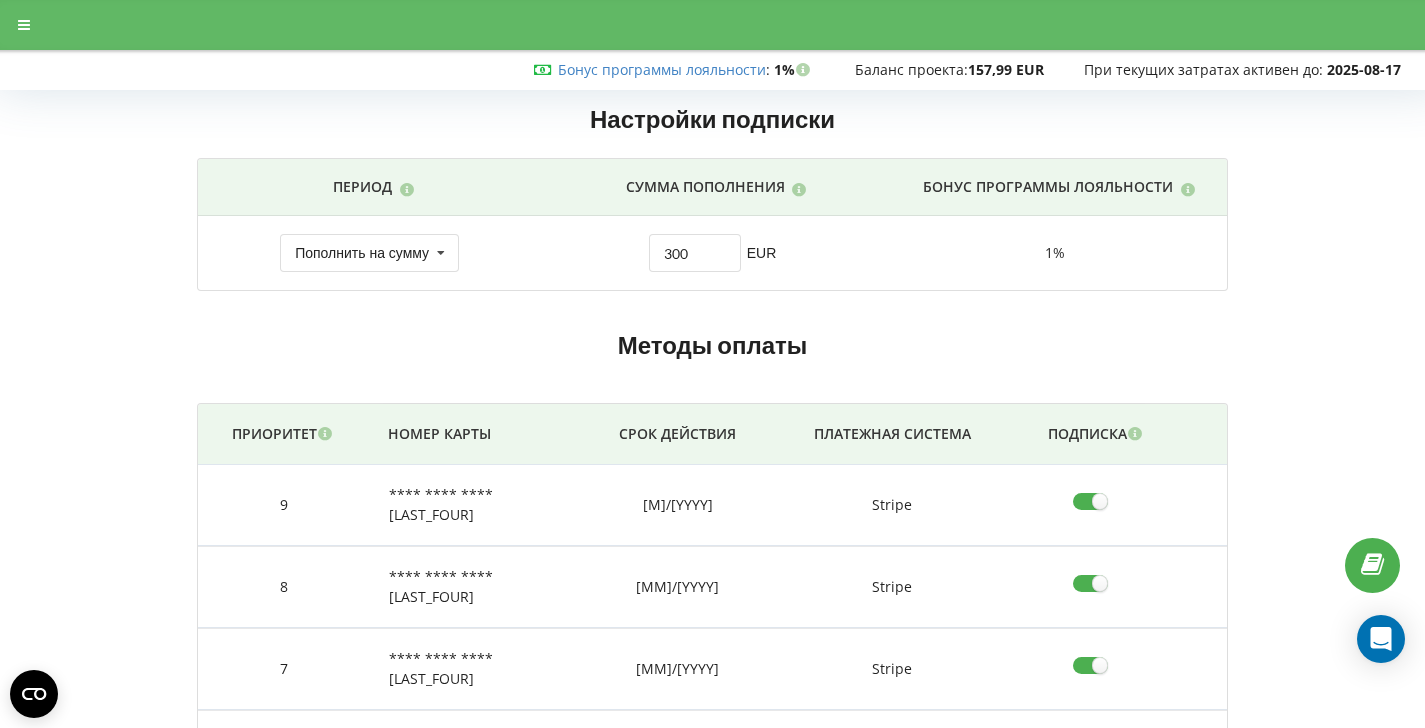 scroll, scrollTop: 0, scrollLeft: 0, axis: both 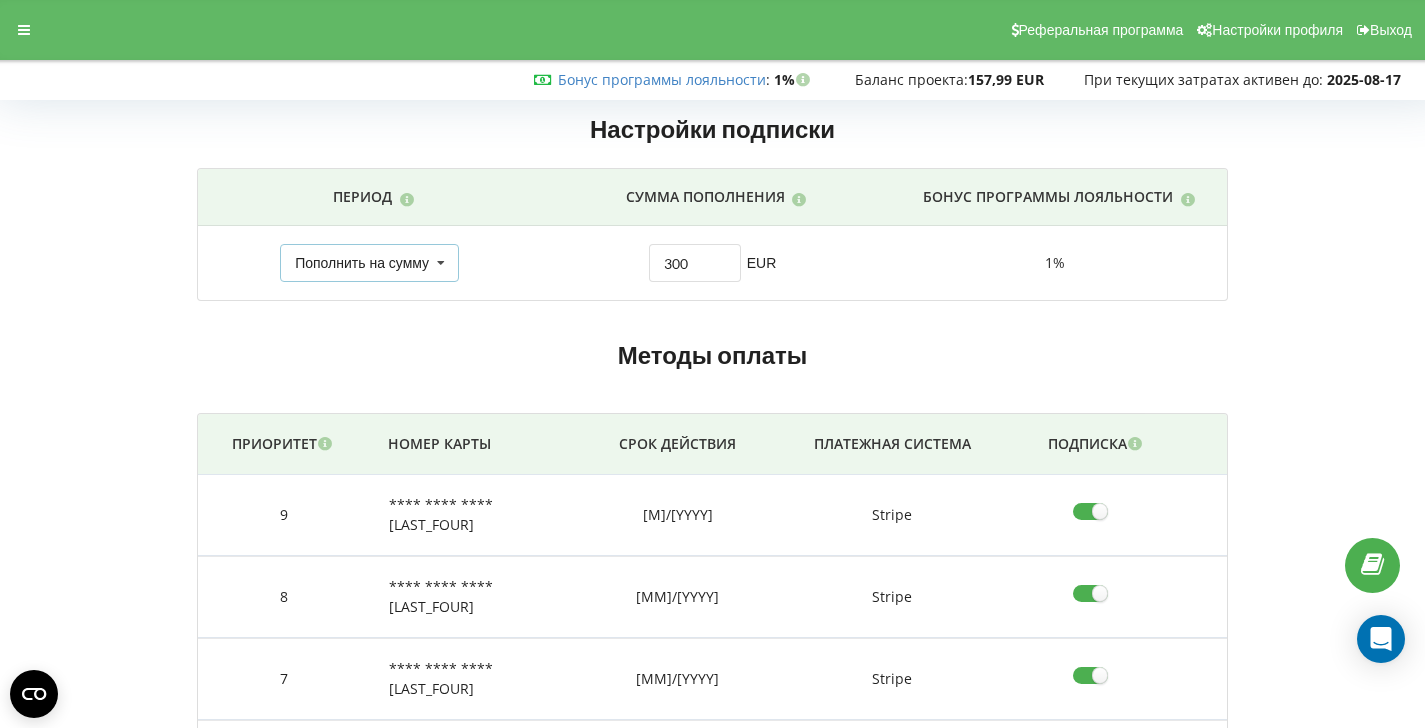 click on "Пополнить на сумму" at bounding box center [362, 263] 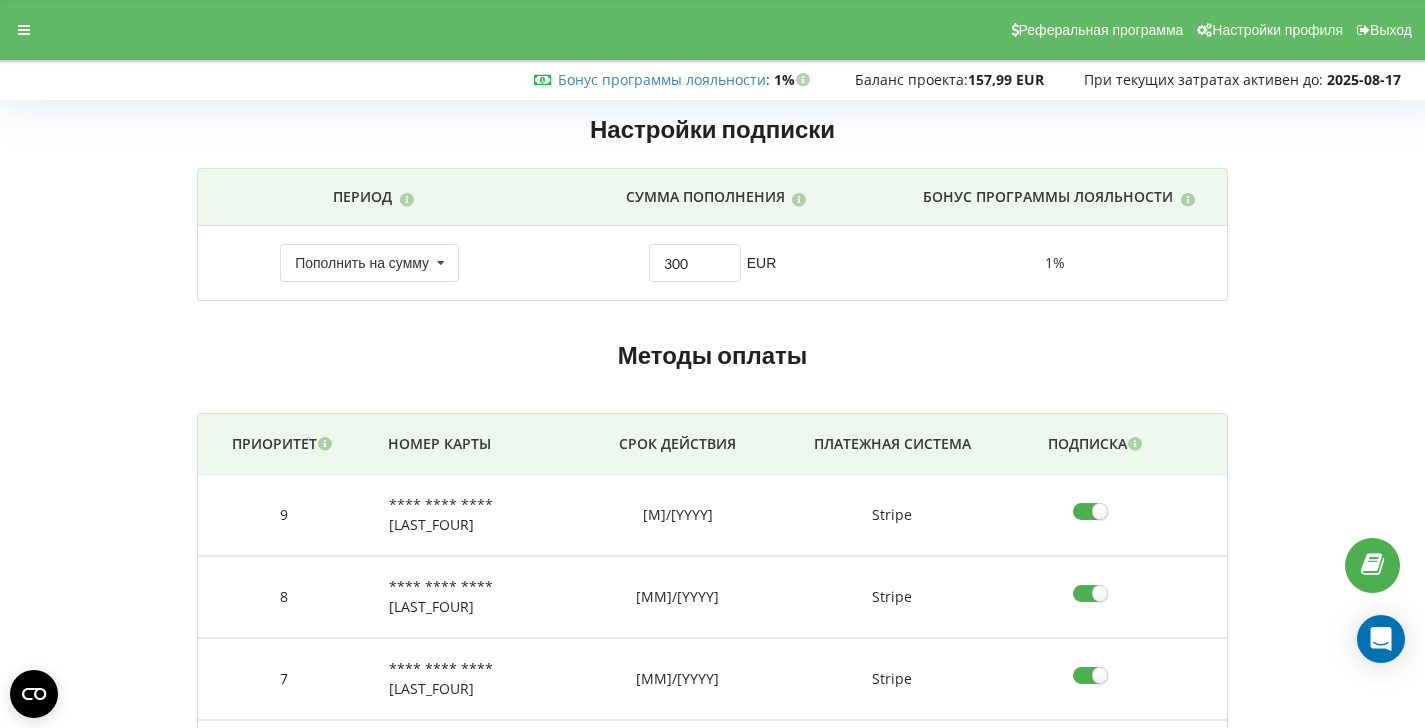 click on "Настройки подписки
Период
Сумма пополнения
Бонус программы лояльности" at bounding box center [712, 701] 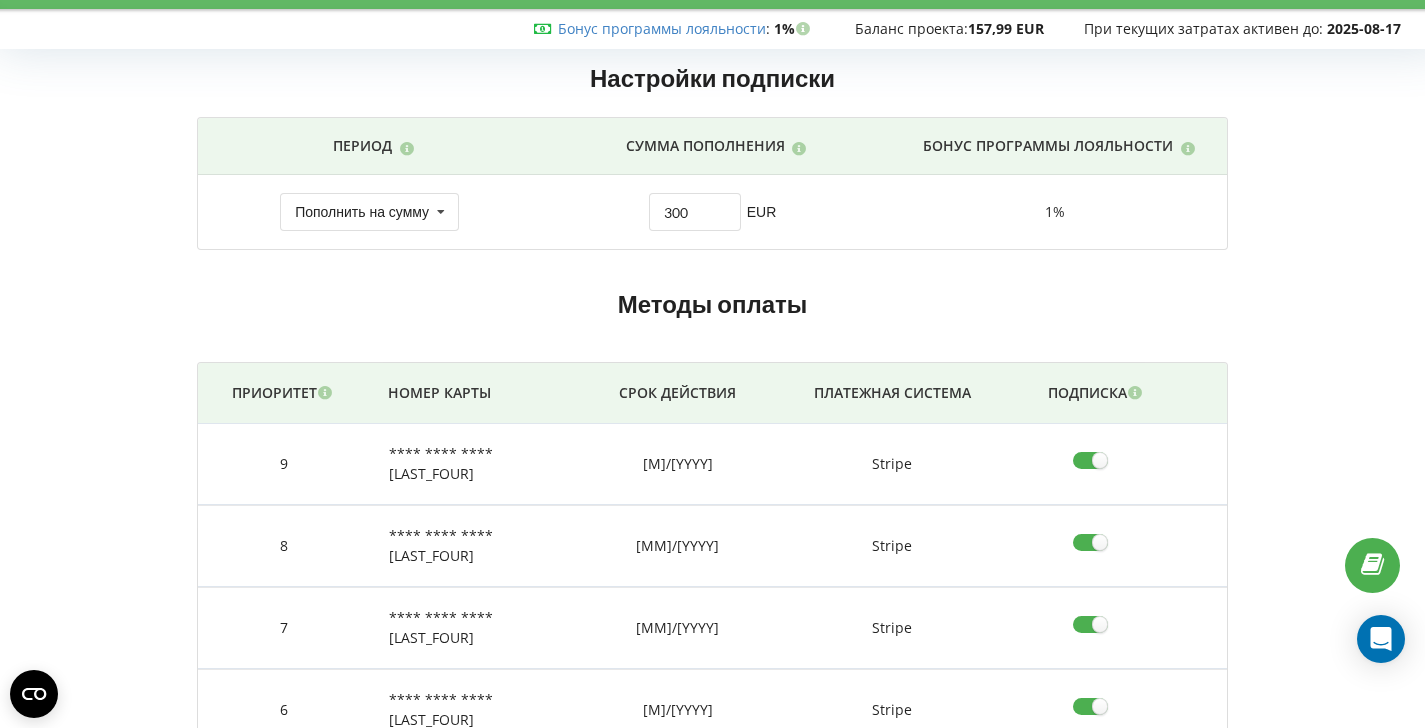 scroll, scrollTop: 0, scrollLeft: 0, axis: both 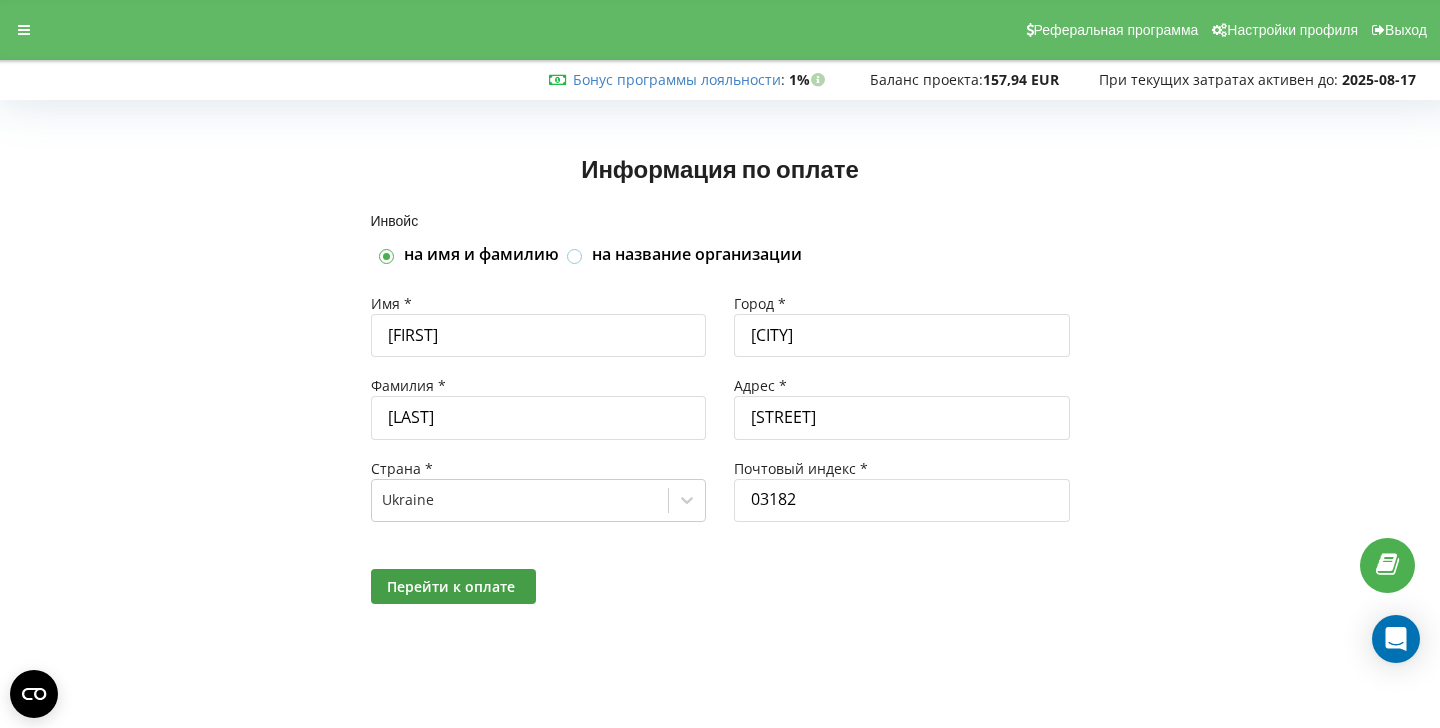 click at bounding box center [575, 248] 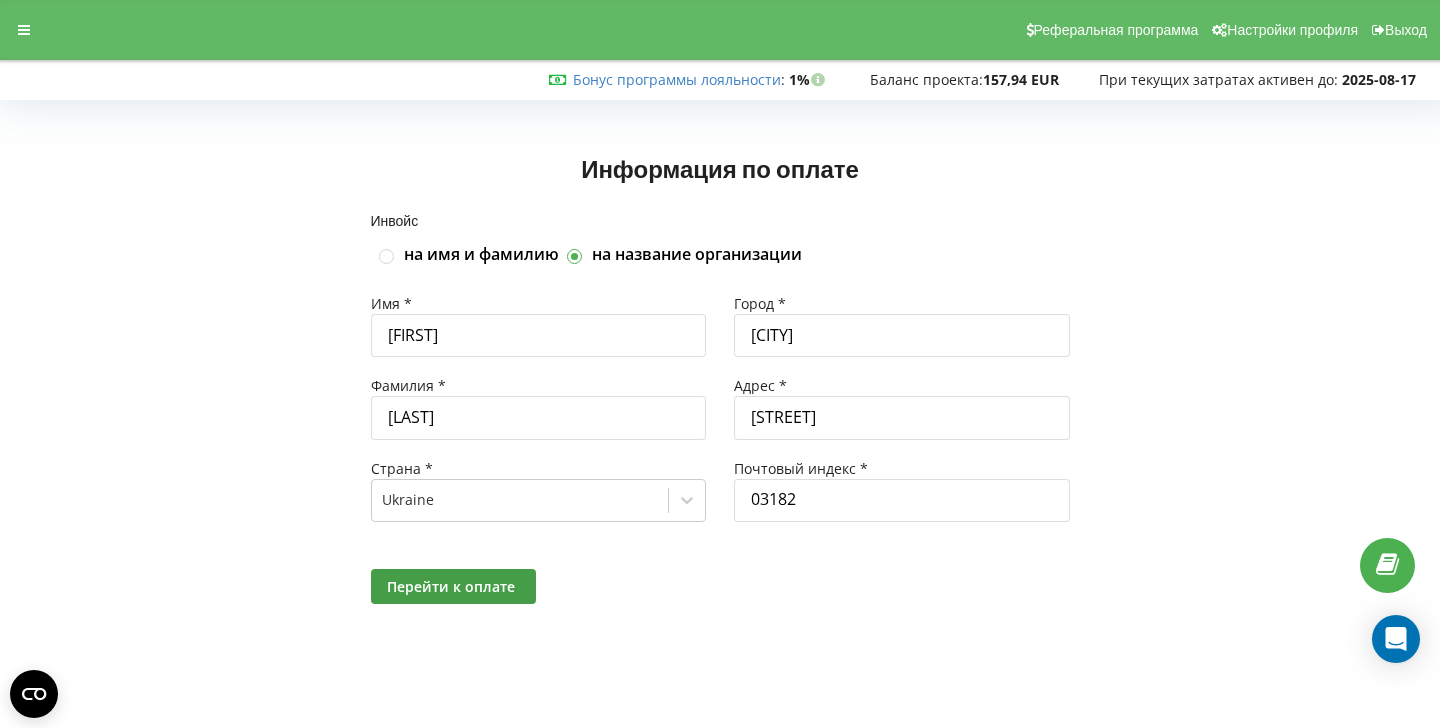 checkbox on "true" 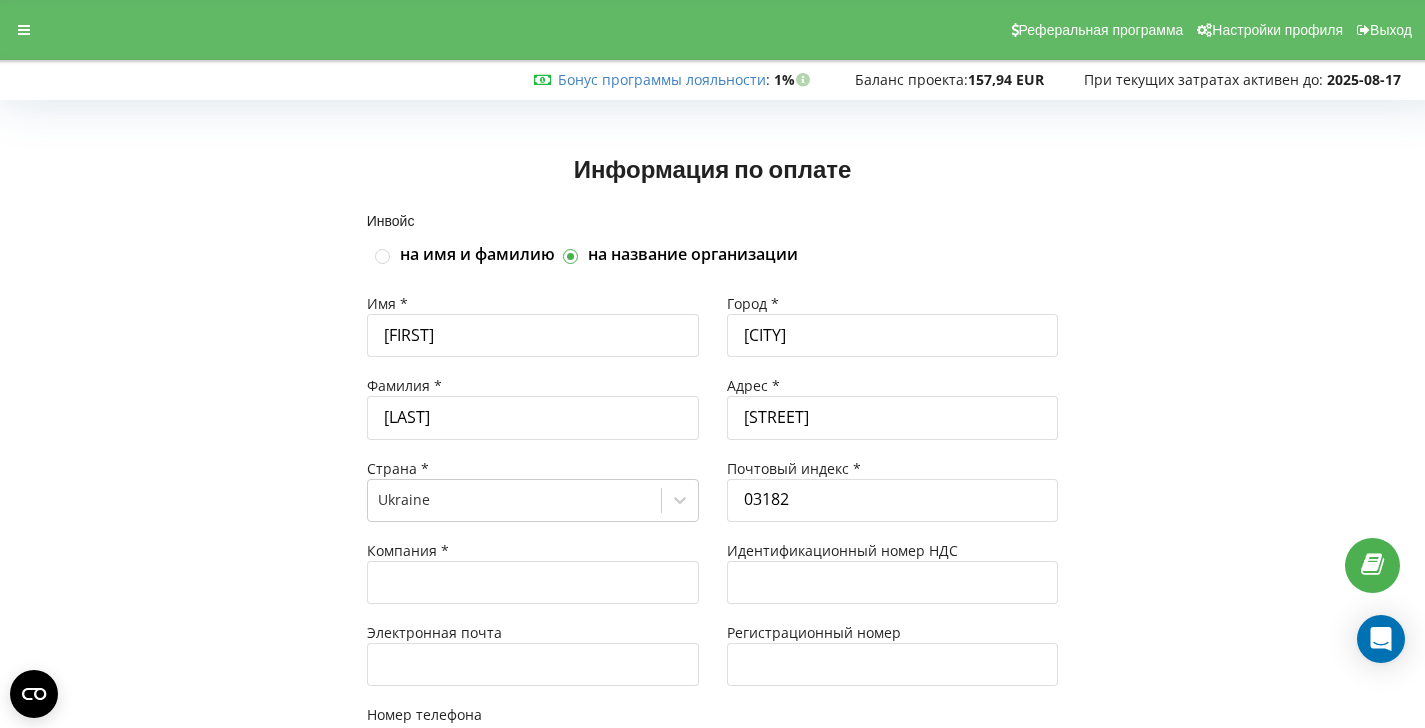 type on "+34" 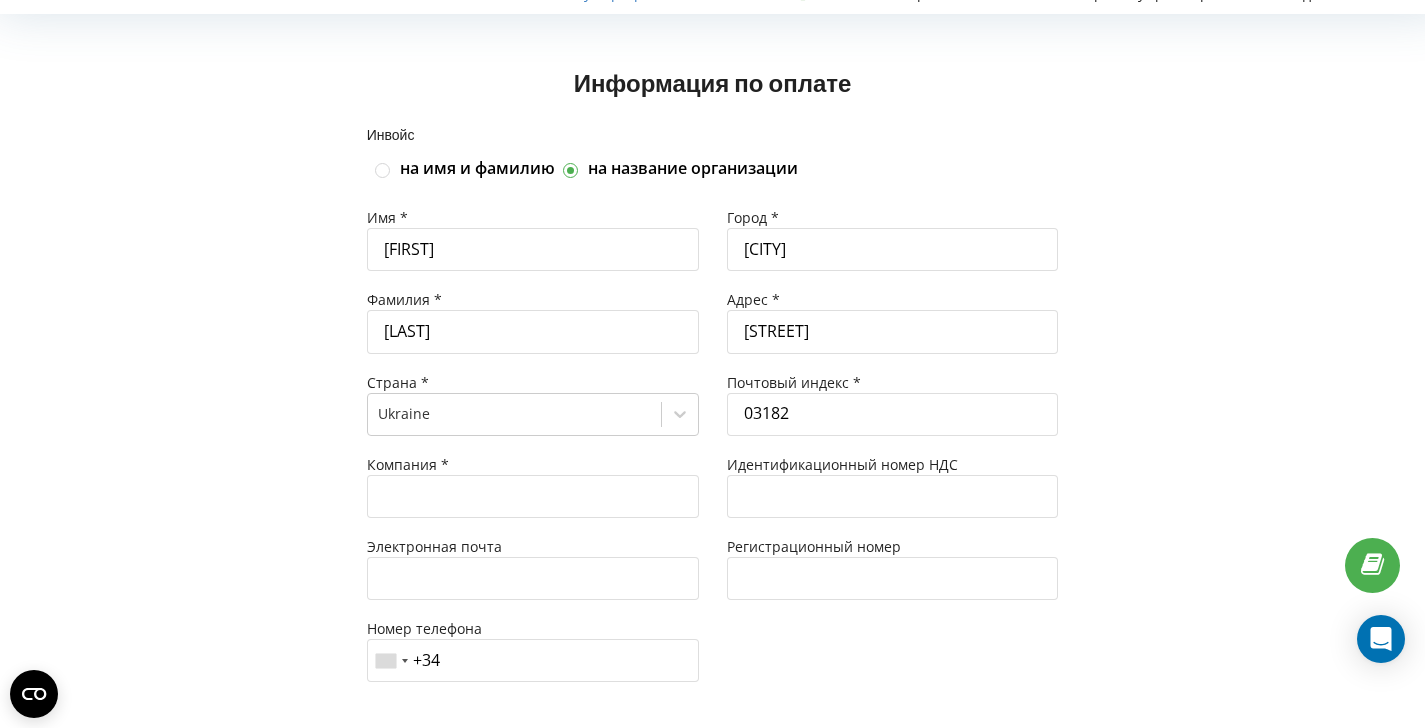scroll, scrollTop: 0, scrollLeft: 0, axis: both 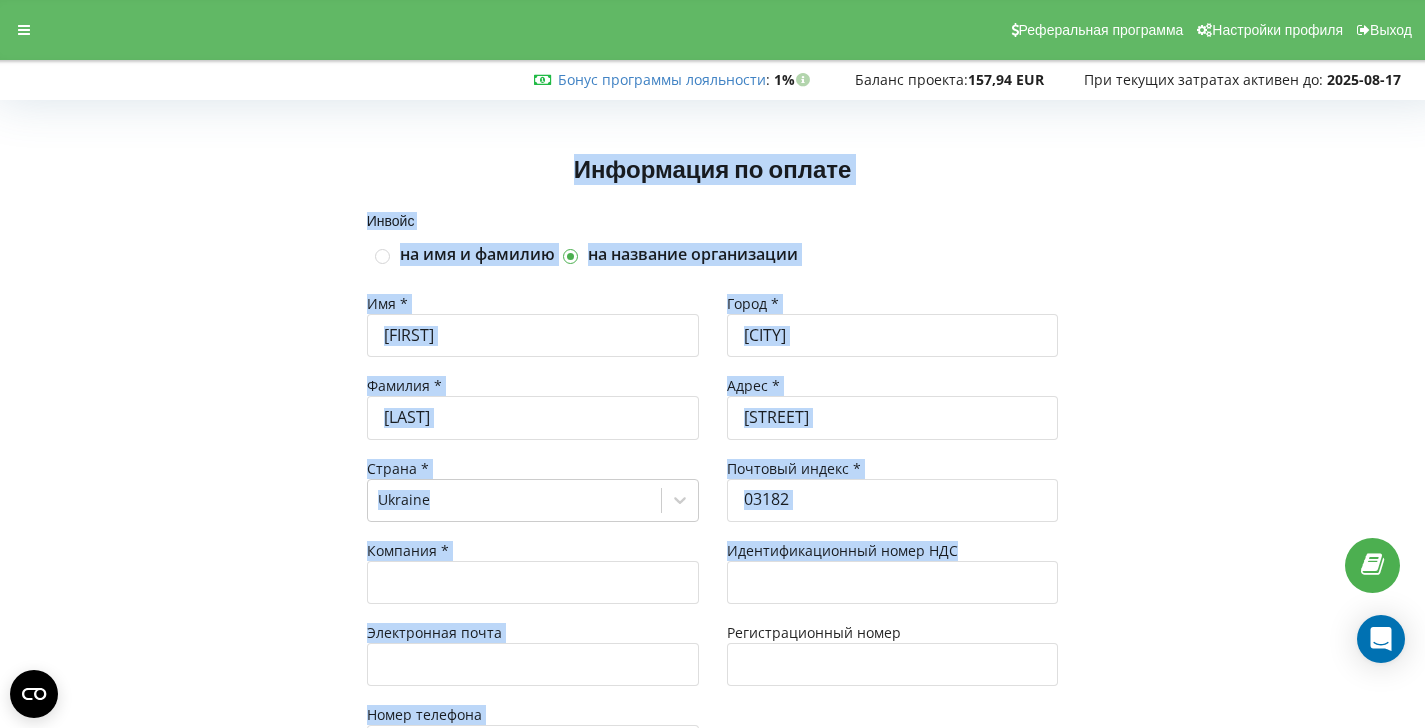 drag, startPoint x: 296, startPoint y: 170, endPoint x: 1204, endPoint y: 576, distance: 994.6356 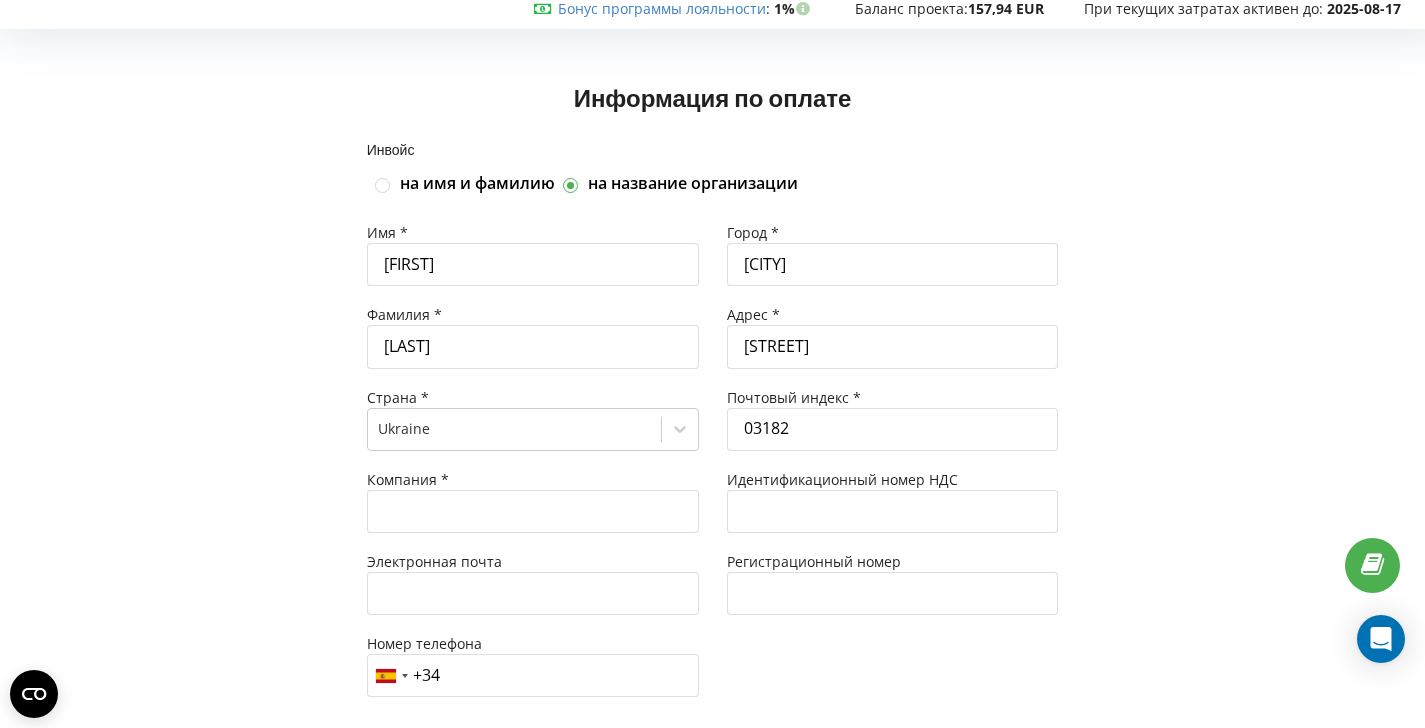 scroll, scrollTop: 193, scrollLeft: 0, axis: vertical 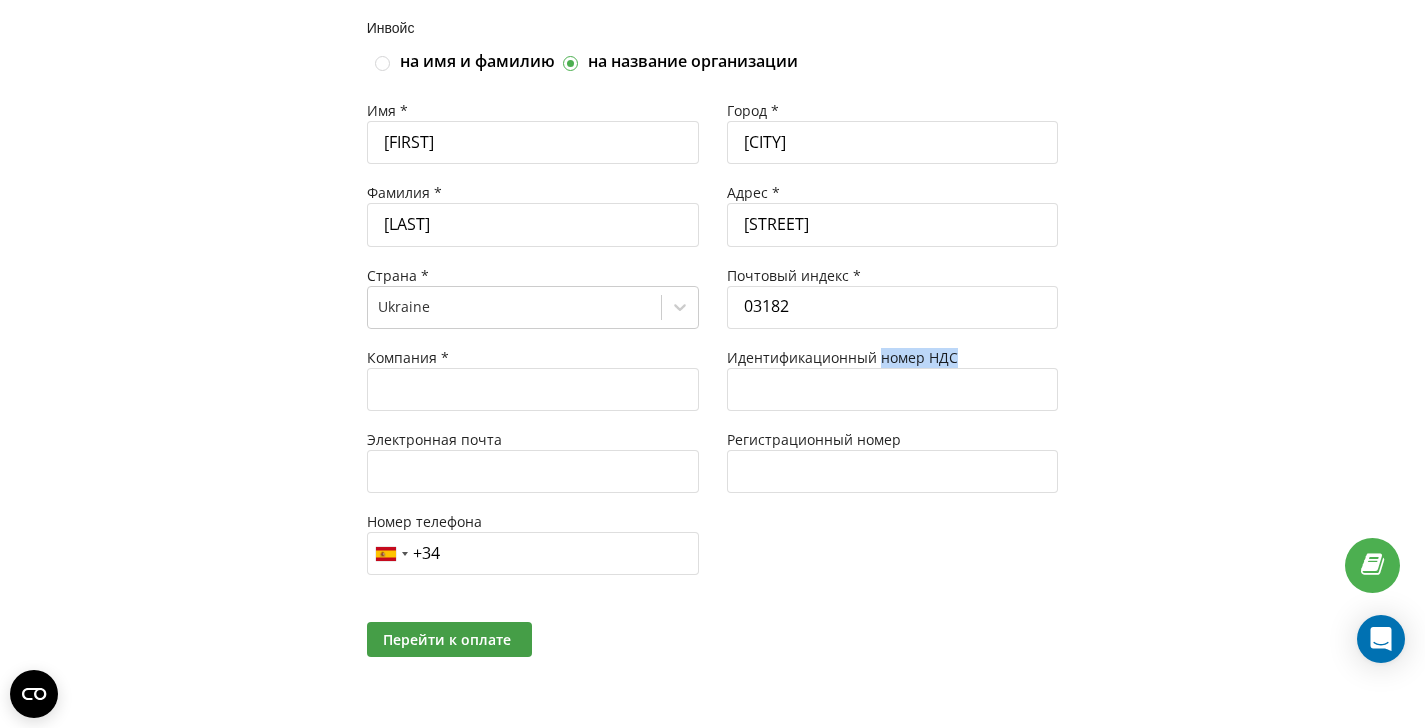 drag, startPoint x: 880, startPoint y: 356, endPoint x: 1050, endPoint y: 359, distance: 170.02647 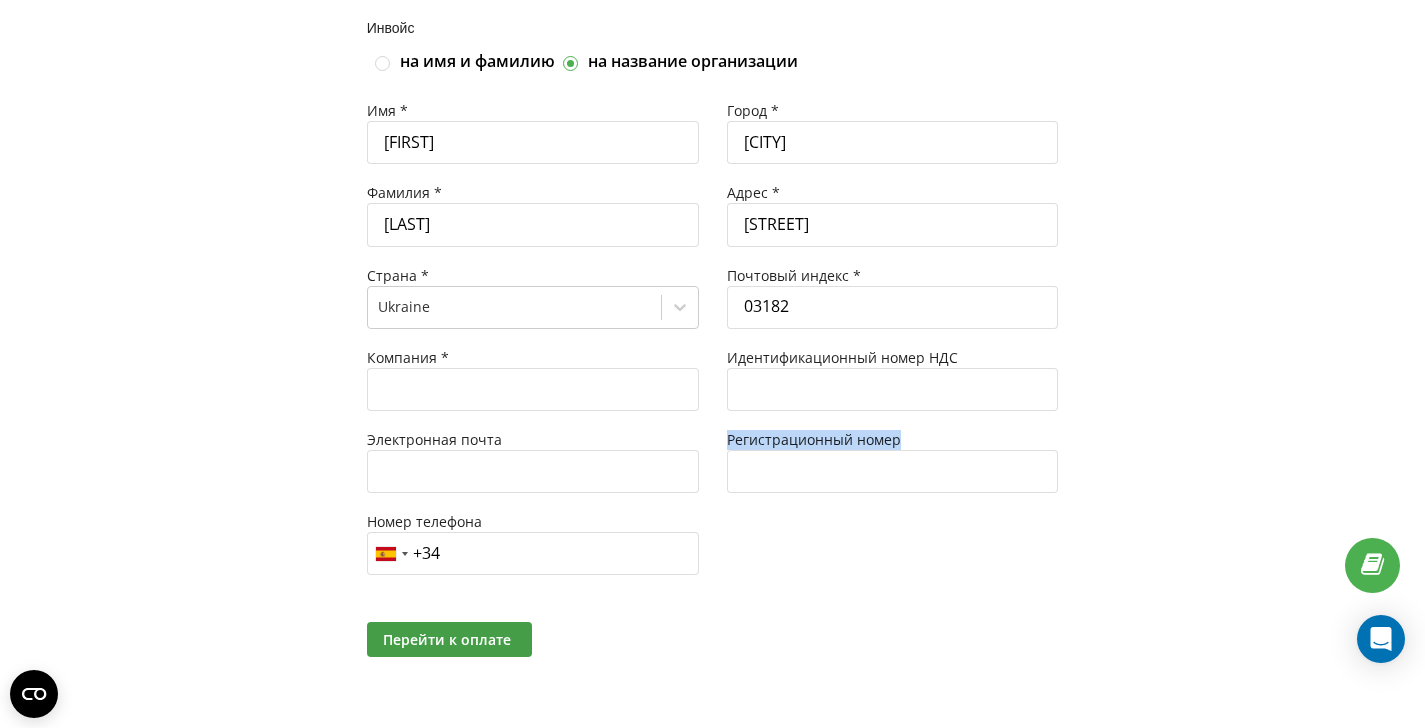 drag, startPoint x: 728, startPoint y: 435, endPoint x: 937, endPoint y: 439, distance: 209.03827 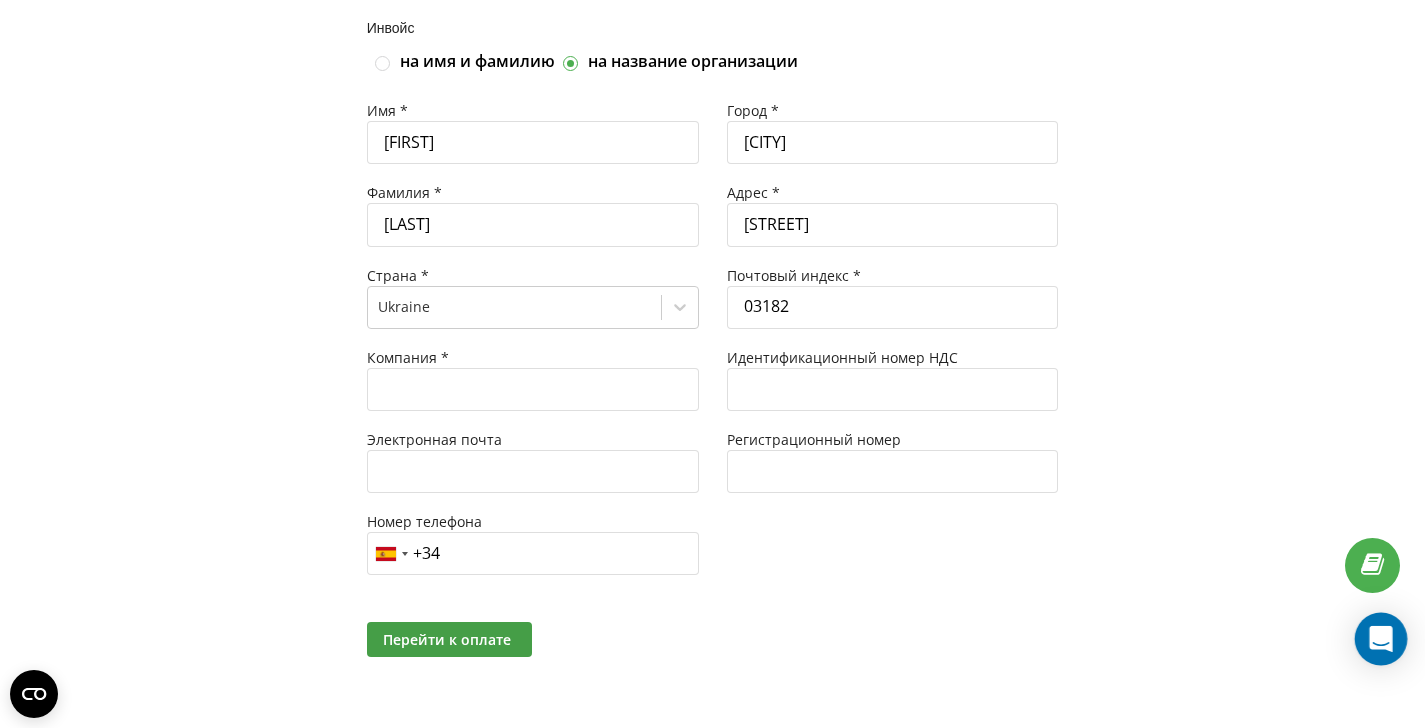 click 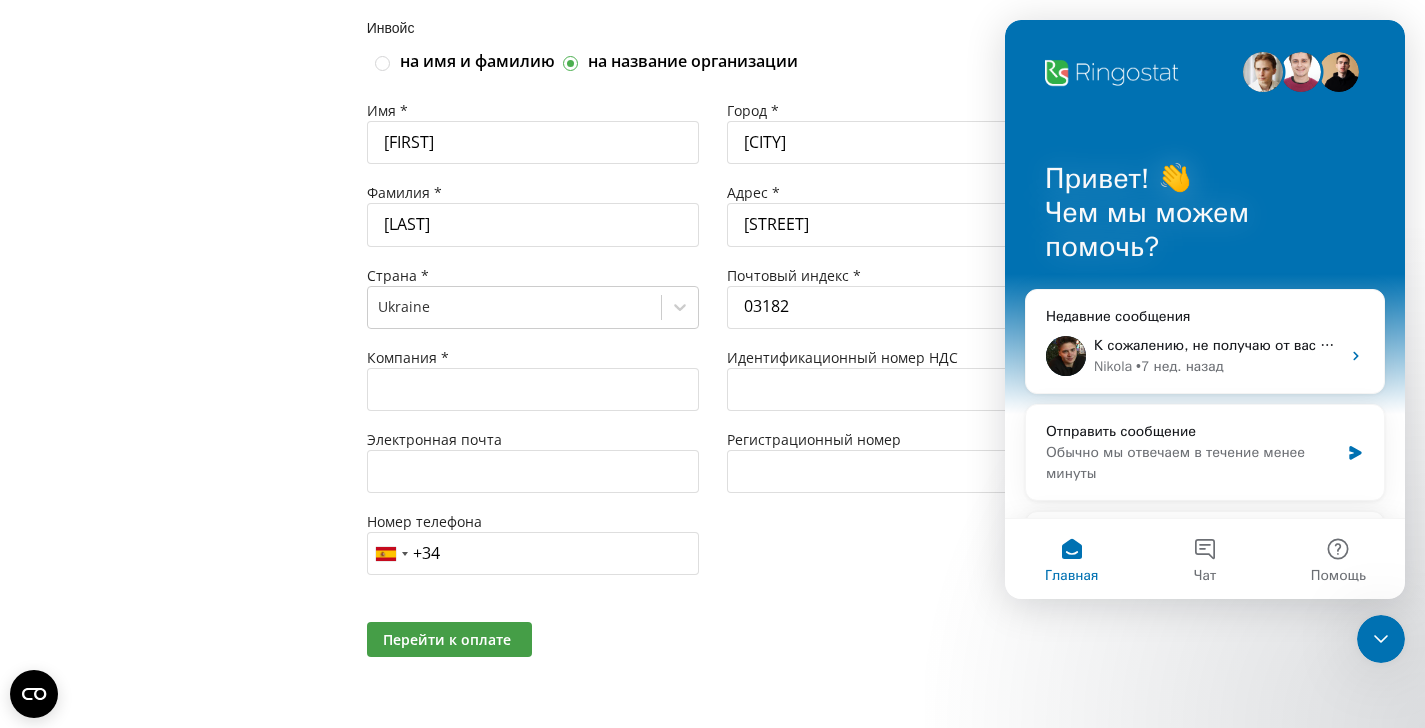 scroll, scrollTop: 0, scrollLeft: 0, axis: both 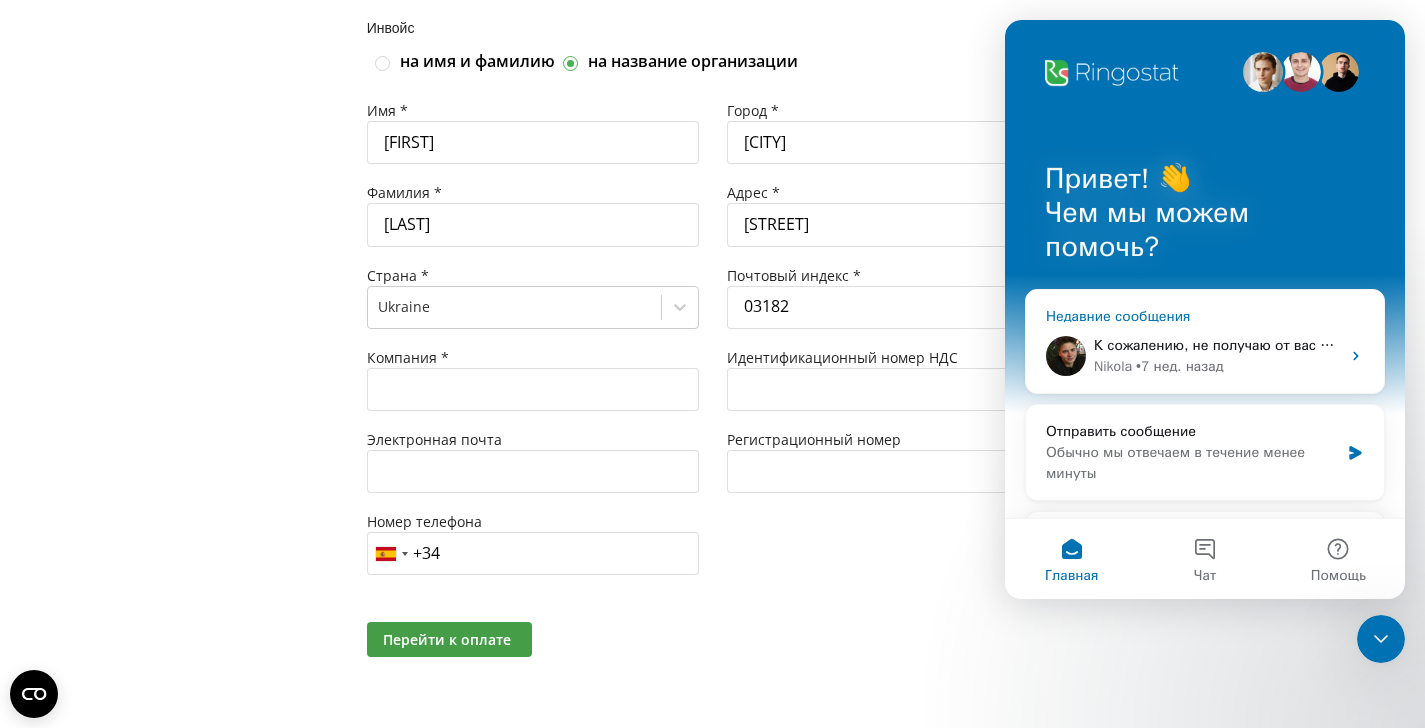 click on "К сожалению, не получаю от вас ответа В случае возникновения вопросов — обращайтесь, всегда рады помочь! :) P.S. Попробуйте нашу гибкую AI-аналитику звонков!  Создавайте профили для анализа работы менеджеров по разным критериям. Используйте стоп-слова. Настраивайте всё без разработчиков. Подробнее в нашей статье.  Нужна помощь с подключением? Пишите ;)" at bounding box center [2385, 345] 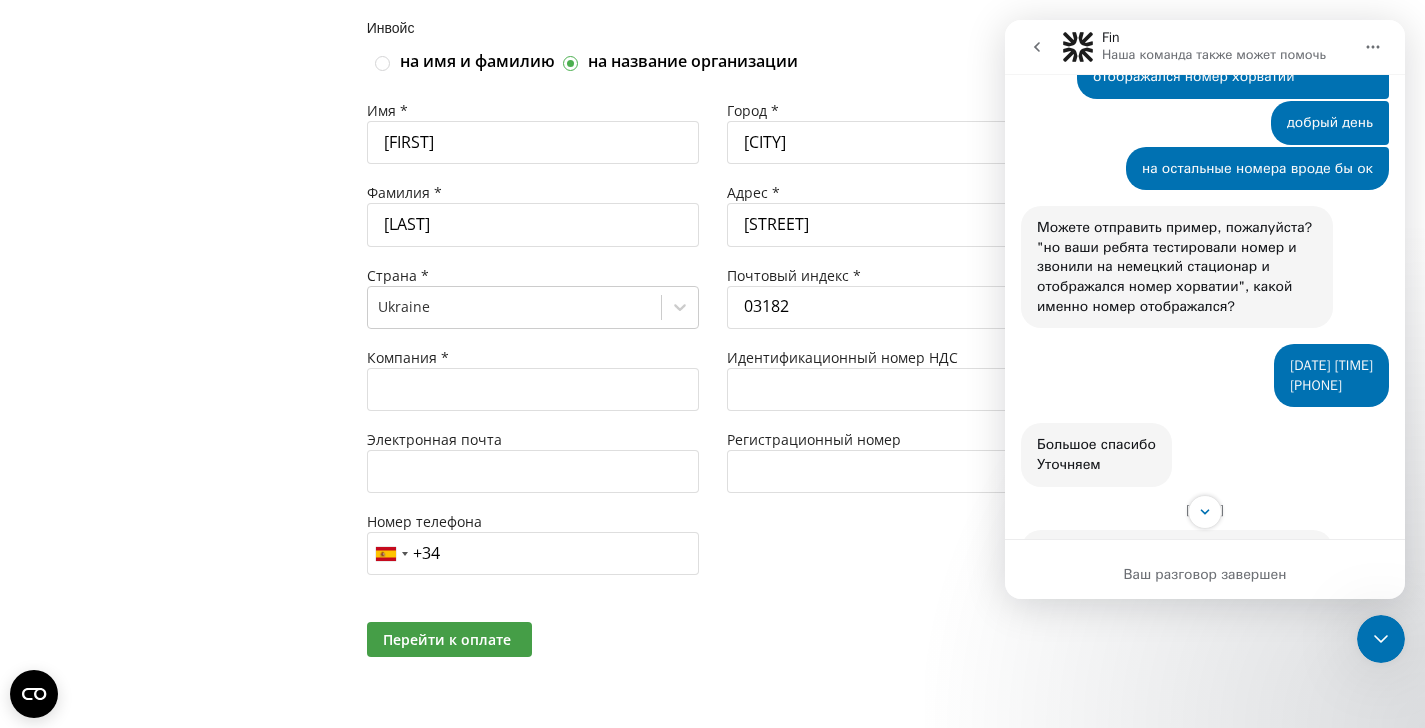 scroll, scrollTop: 21372, scrollLeft: 0, axis: vertical 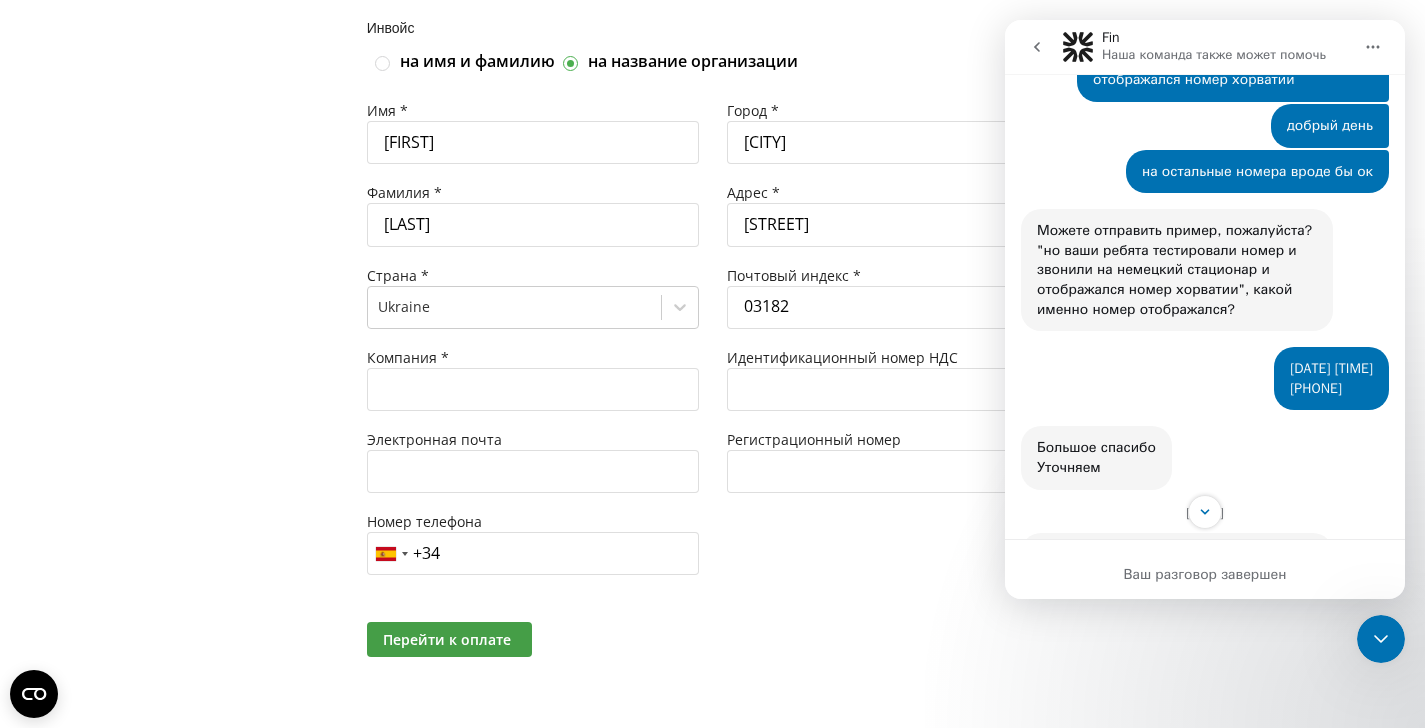 drag, startPoint x: 1150, startPoint y: 179, endPoint x: 1154, endPoint y: 198, distance: 19.416489 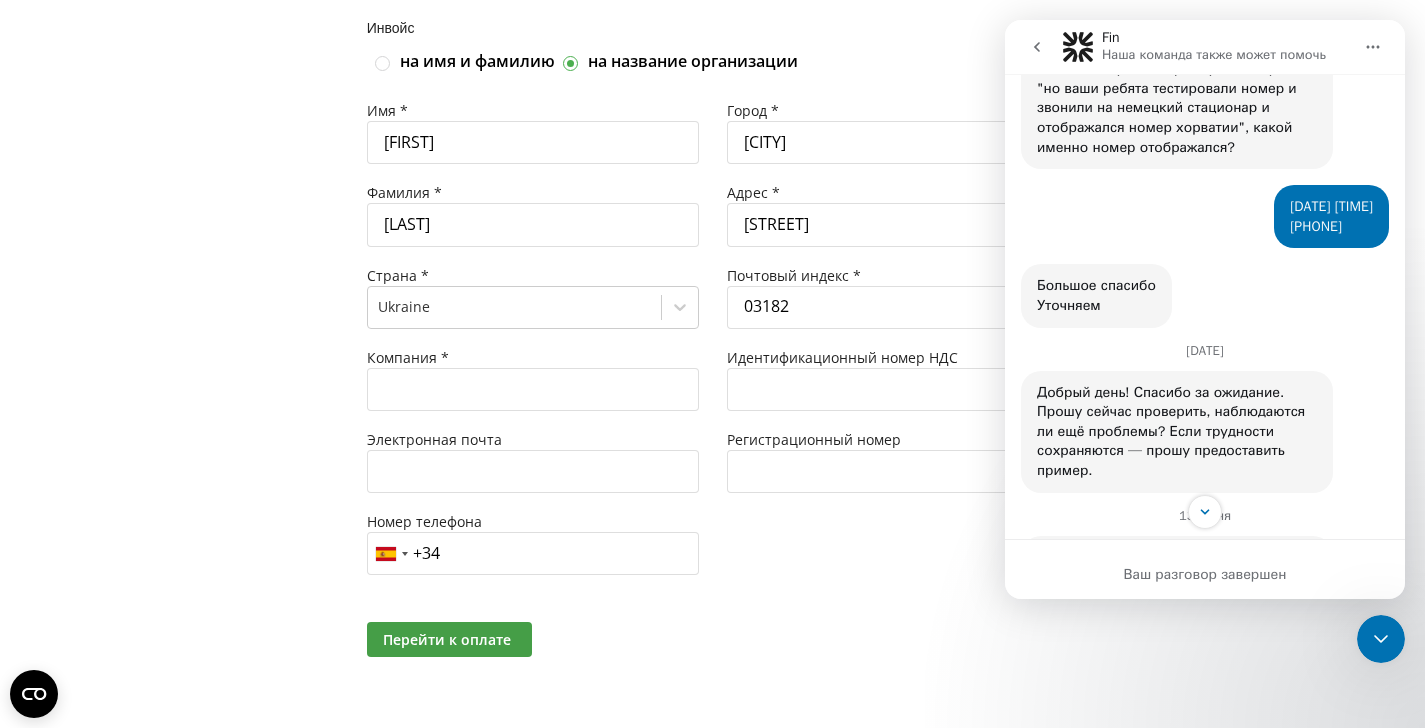 scroll, scrollTop: 22326, scrollLeft: 0, axis: vertical 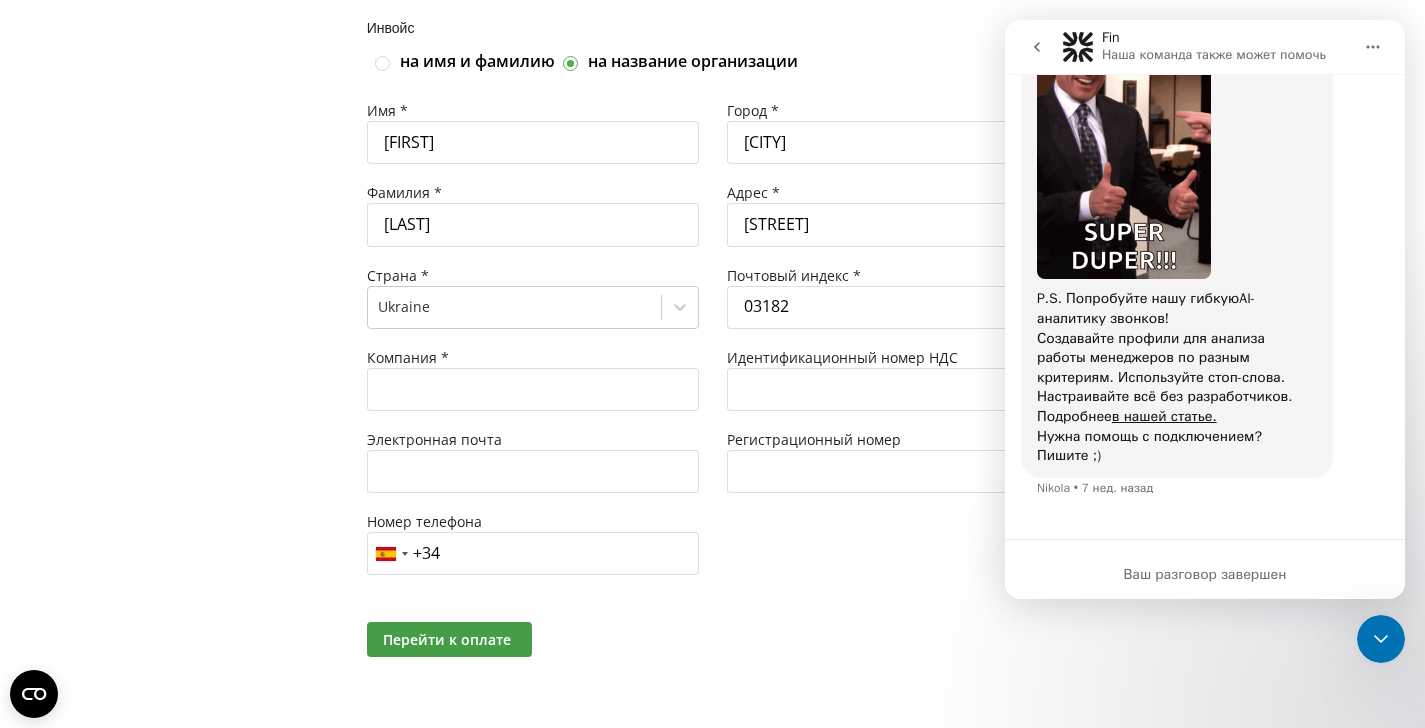 click 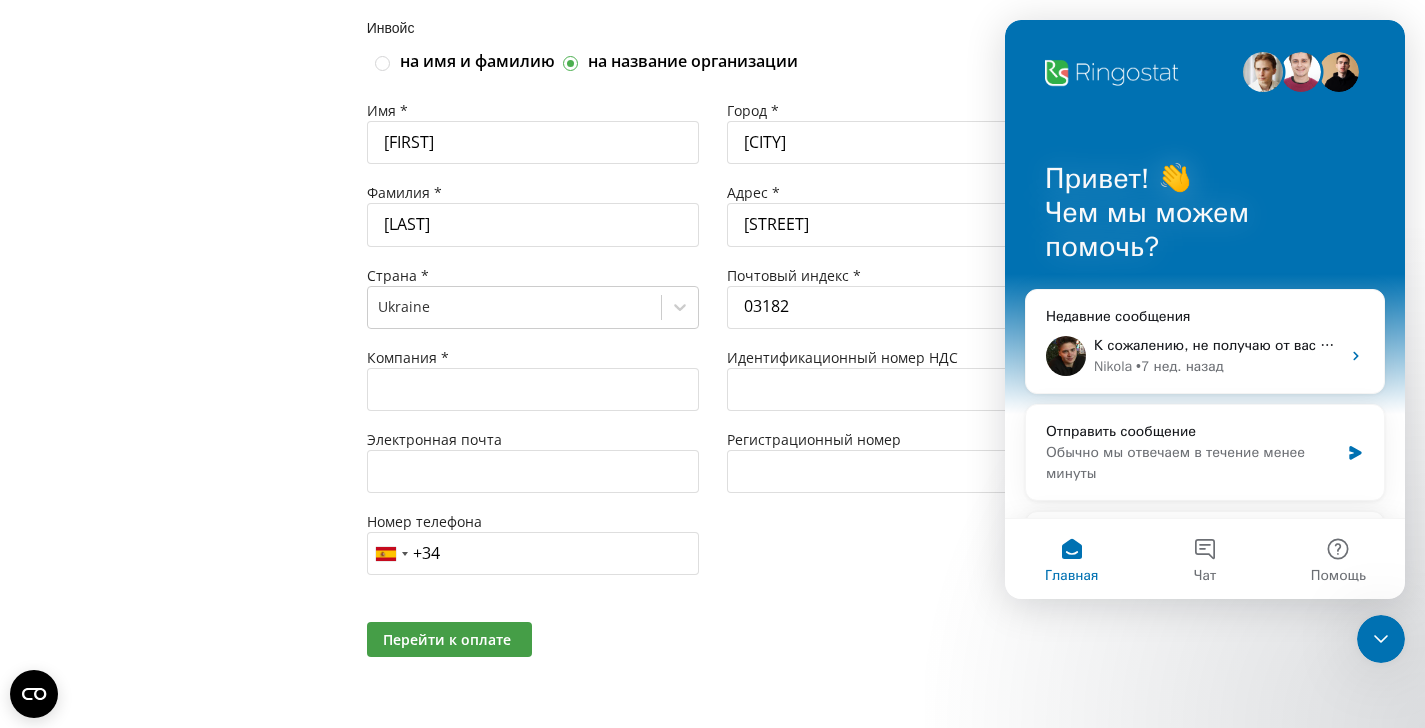 scroll, scrollTop: 0, scrollLeft: 0, axis: both 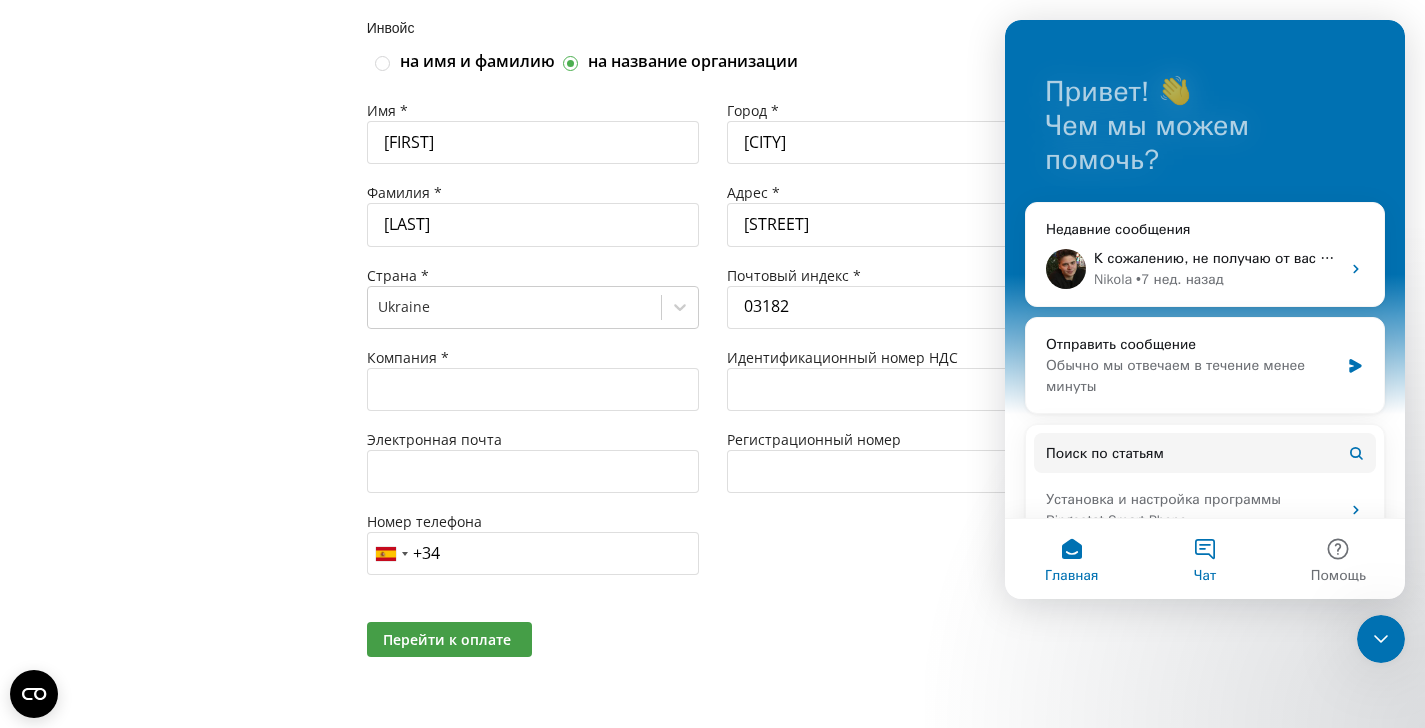 click on "Чат" at bounding box center (1204, 559) 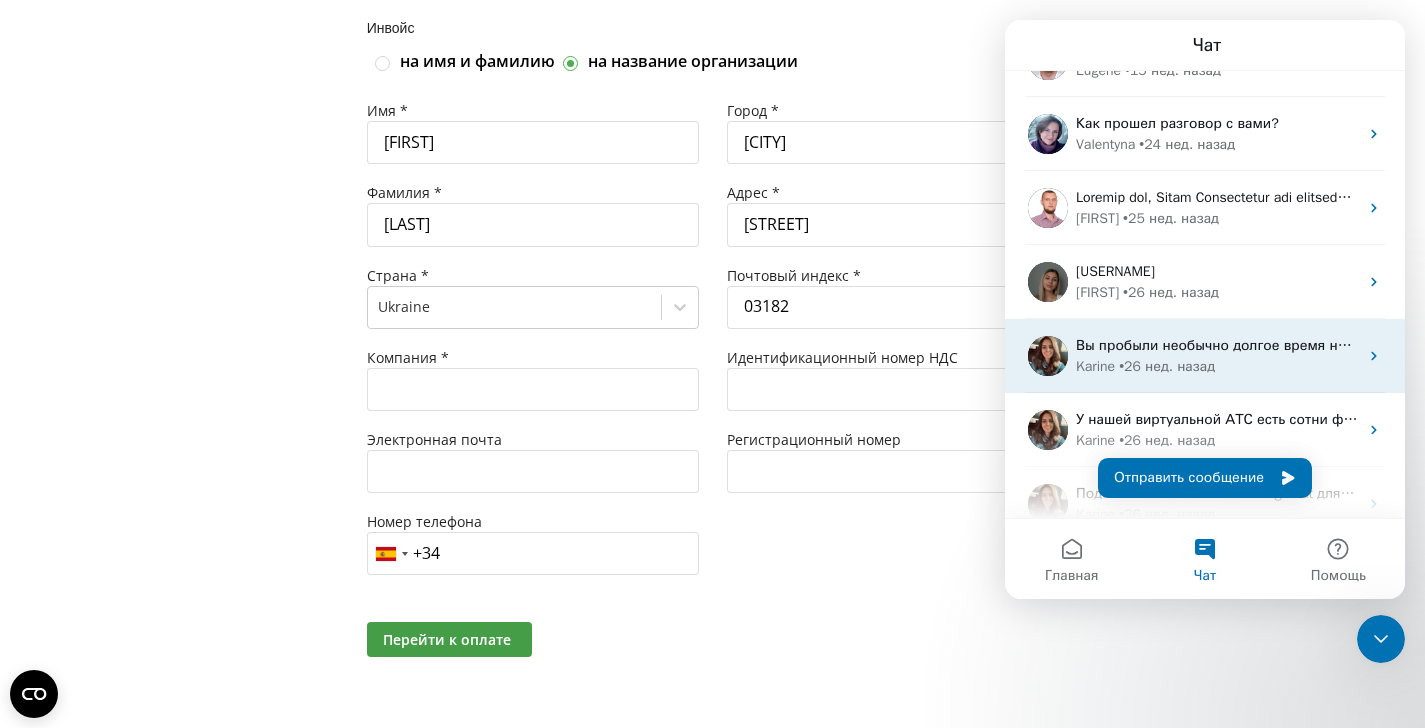 scroll, scrollTop: 464, scrollLeft: 0, axis: vertical 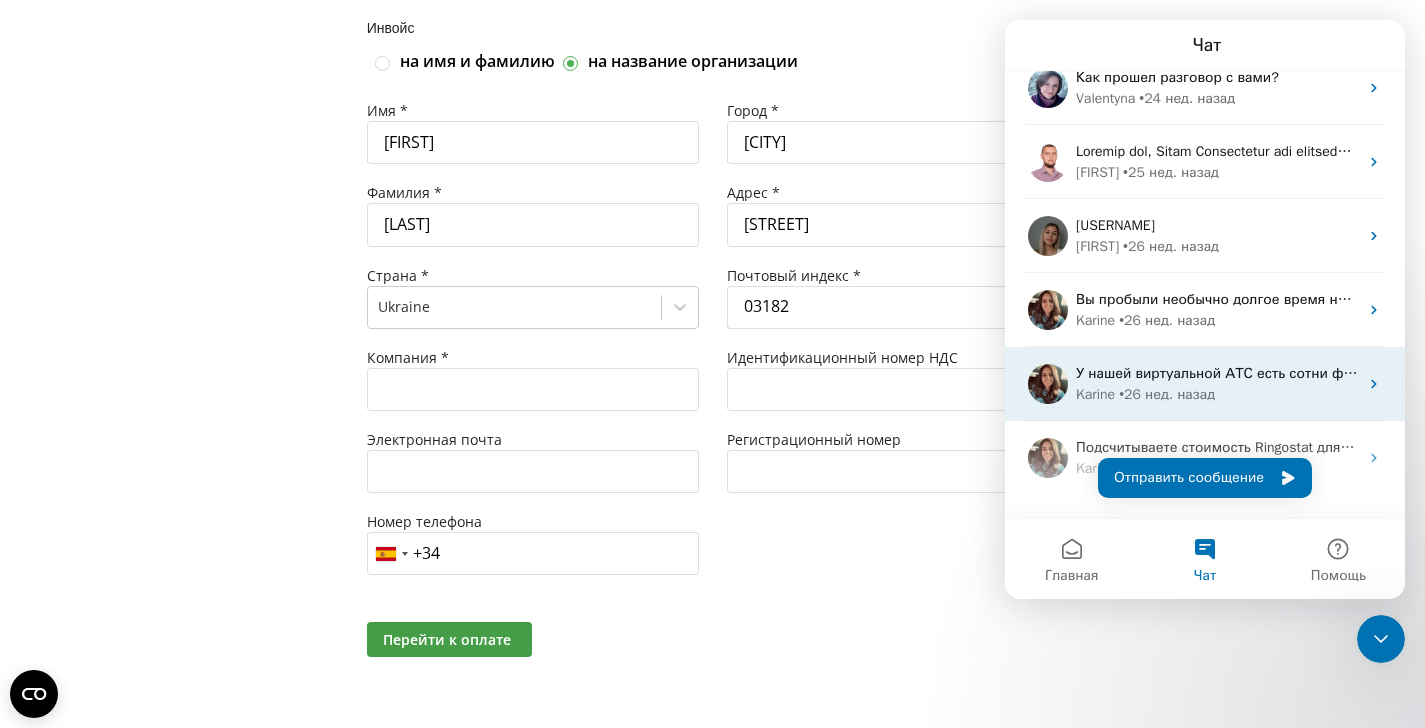 click on "[FIRST] • 26 нед. назад" at bounding box center [1217, 394] 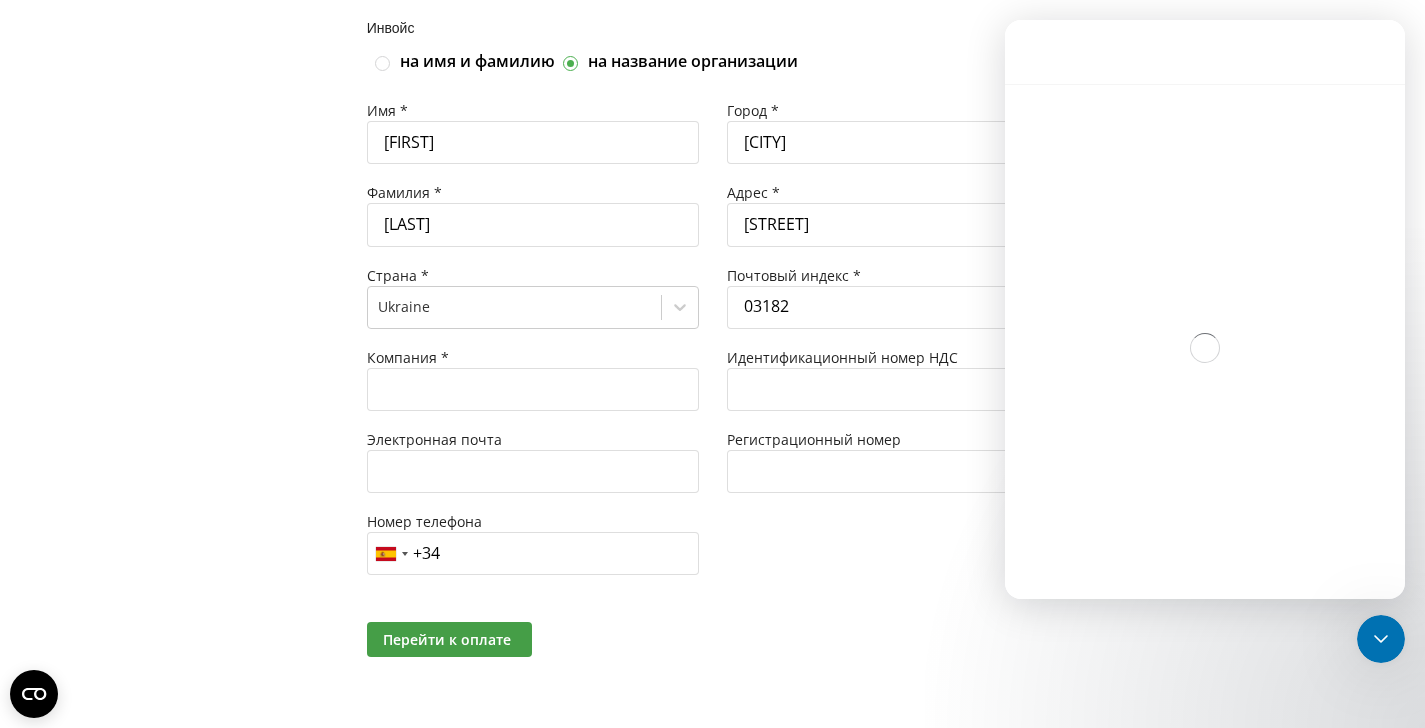 scroll, scrollTop: 440, scrollLeft: 0, axis: vertical 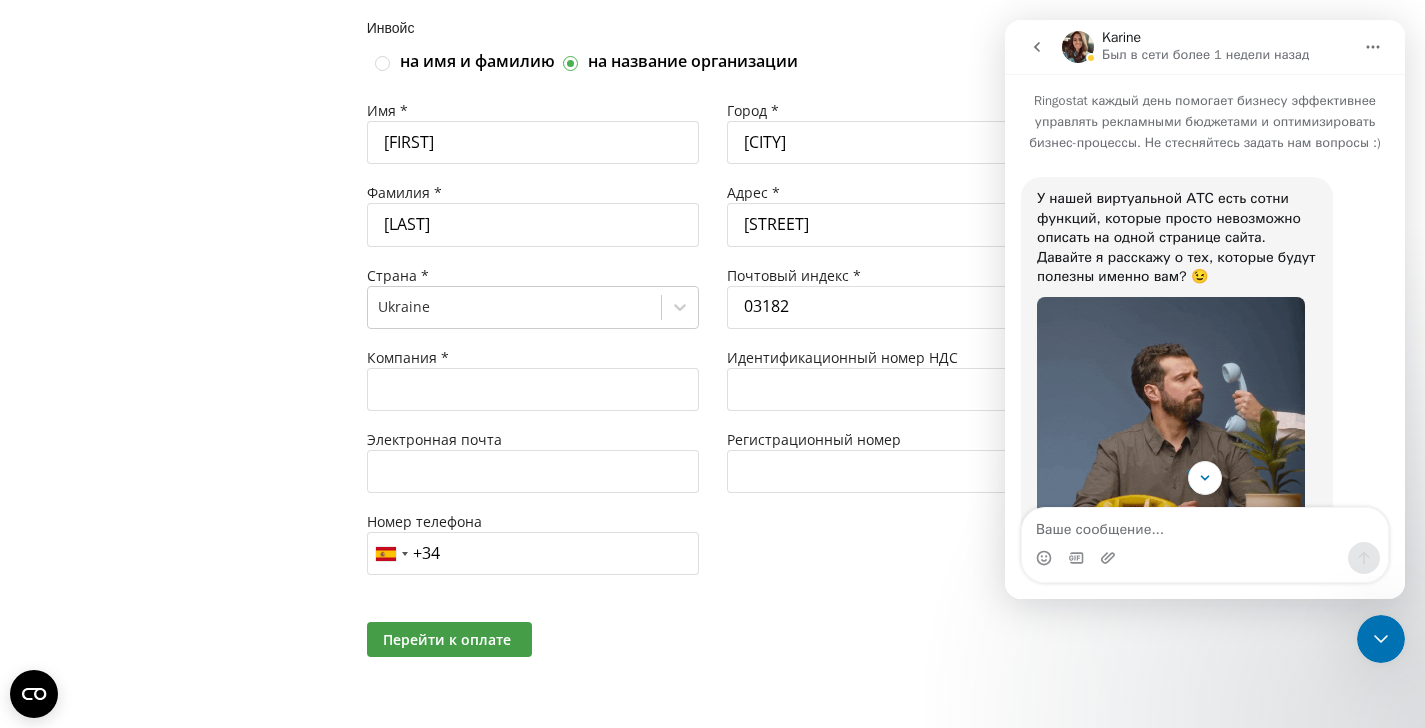 click 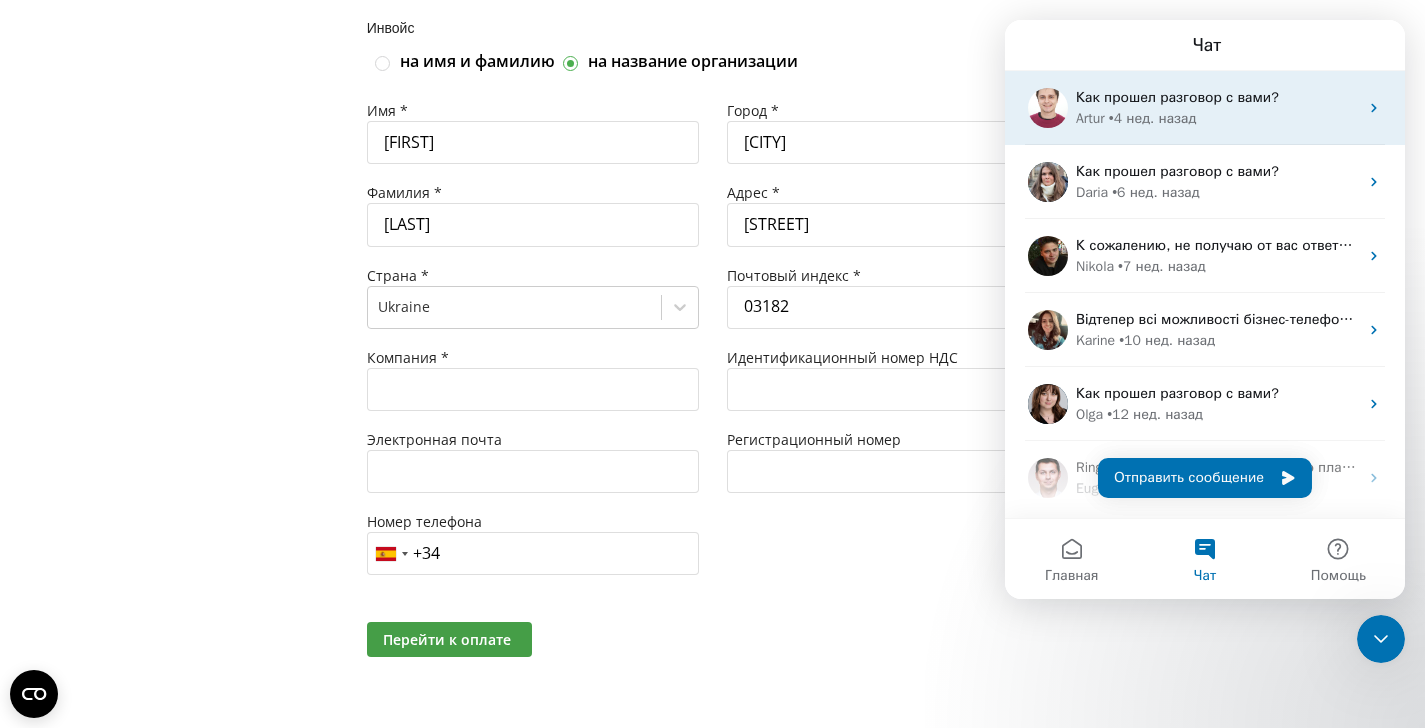 click on "•  4 нед. назад" at bounding box center [1152, 118] 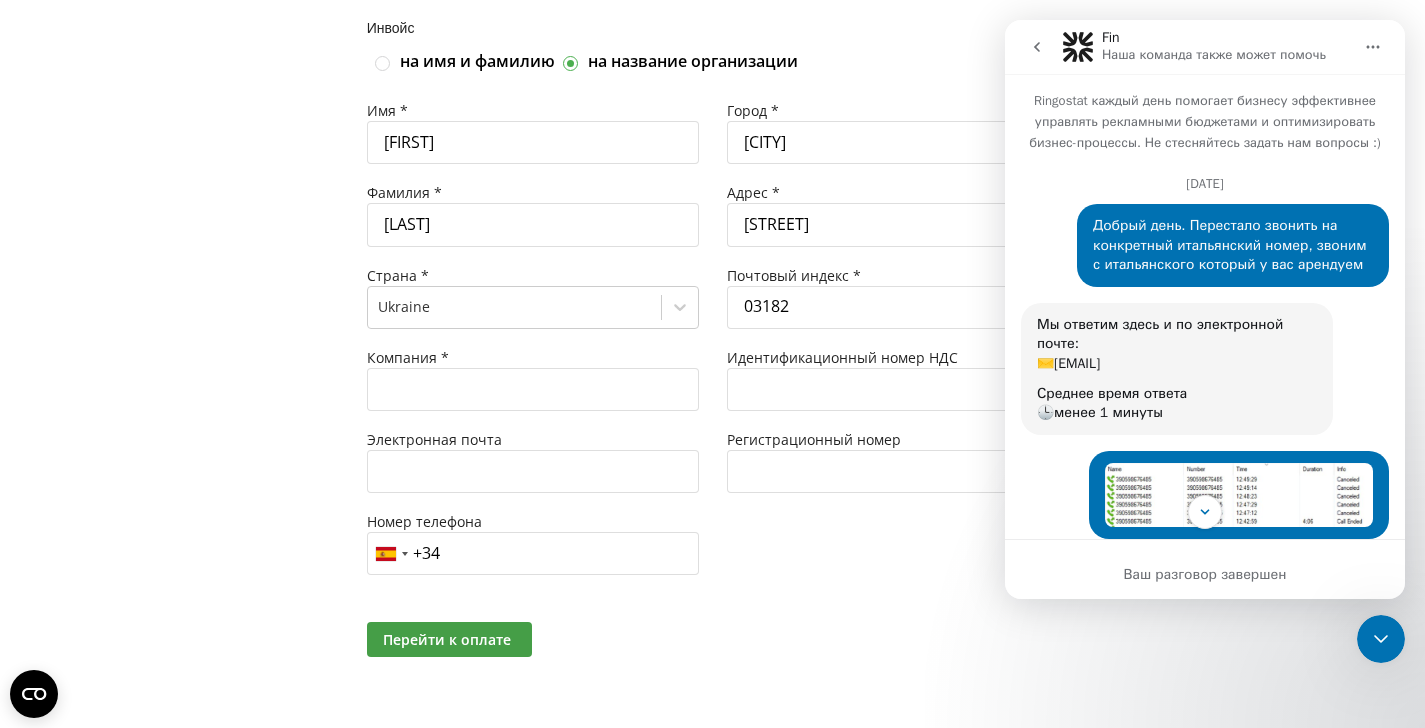 scroll, scrollTop: 0, scrollLeft: 0, axis: both 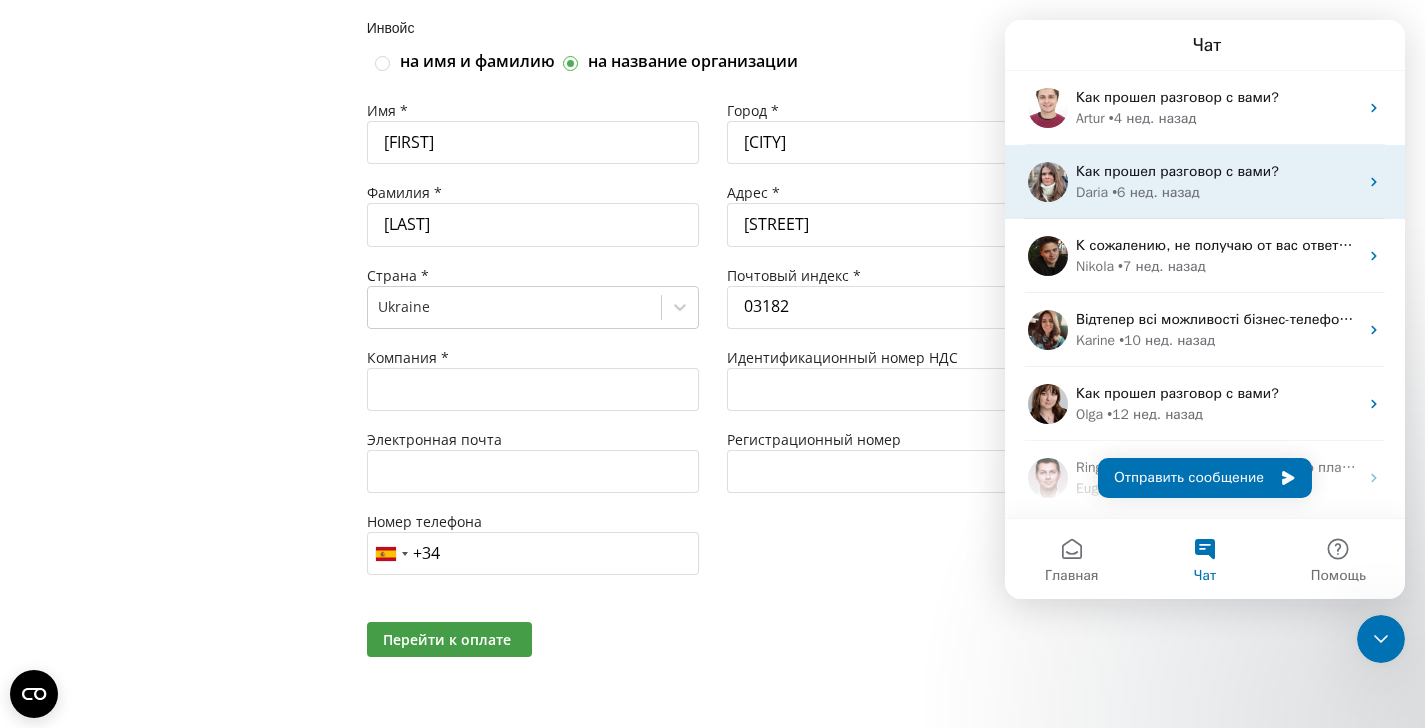 click on "Как прошел разговор с вами?" at bounding box center [1217, 171] 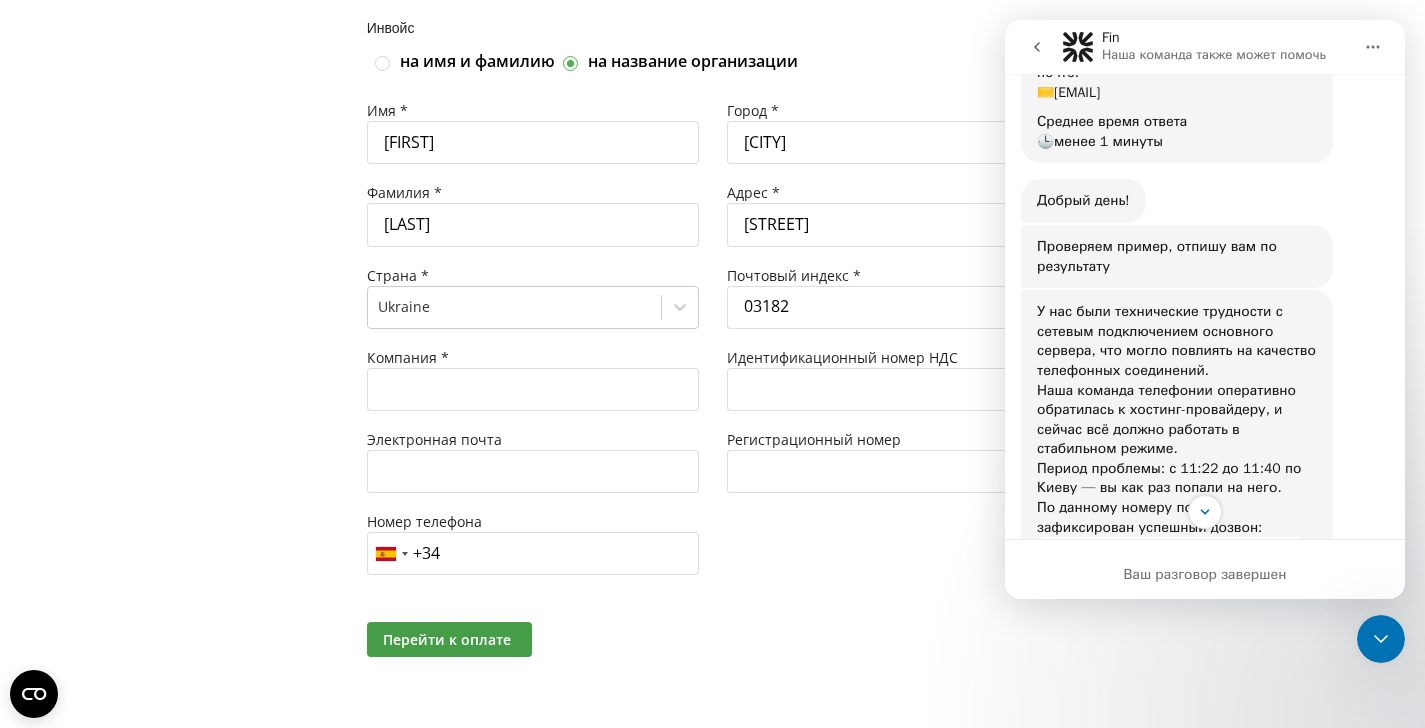 scroll, scrollTop: 157, scrollLeft: 0, axis: vertical 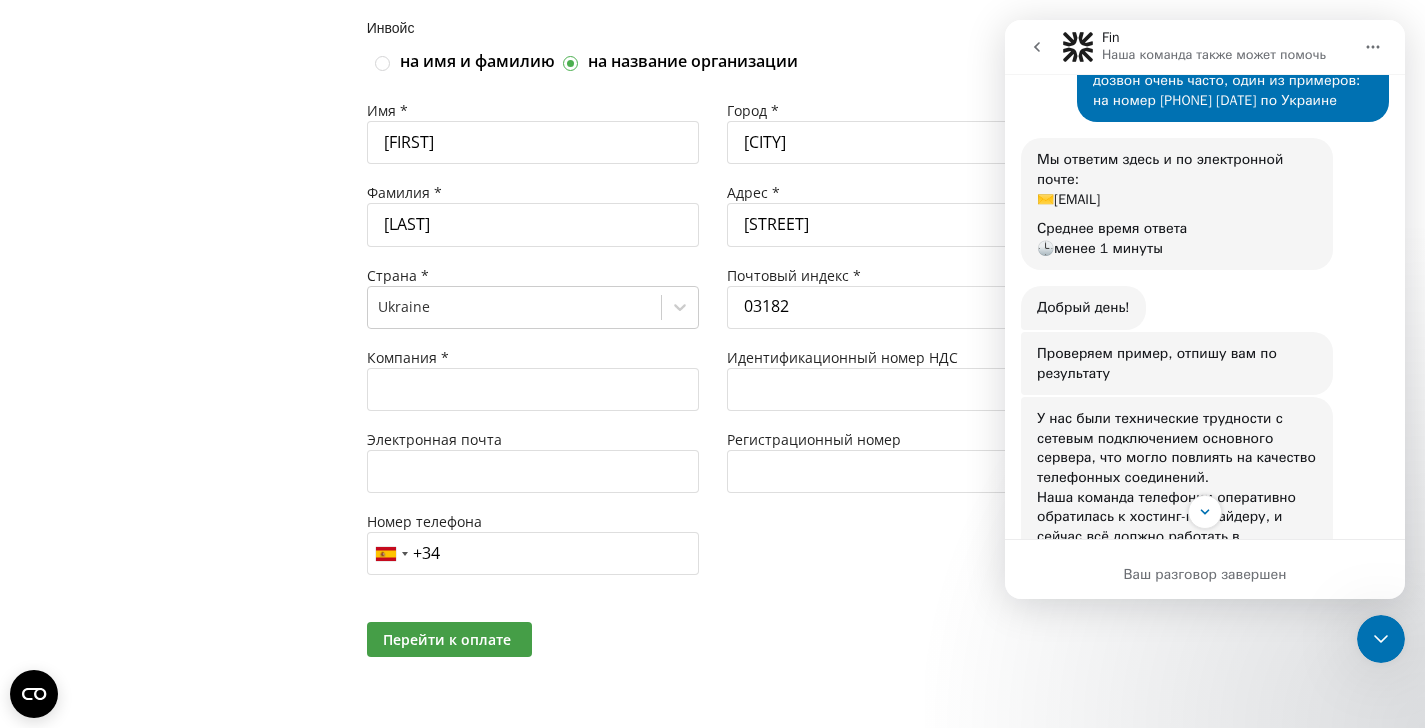 click 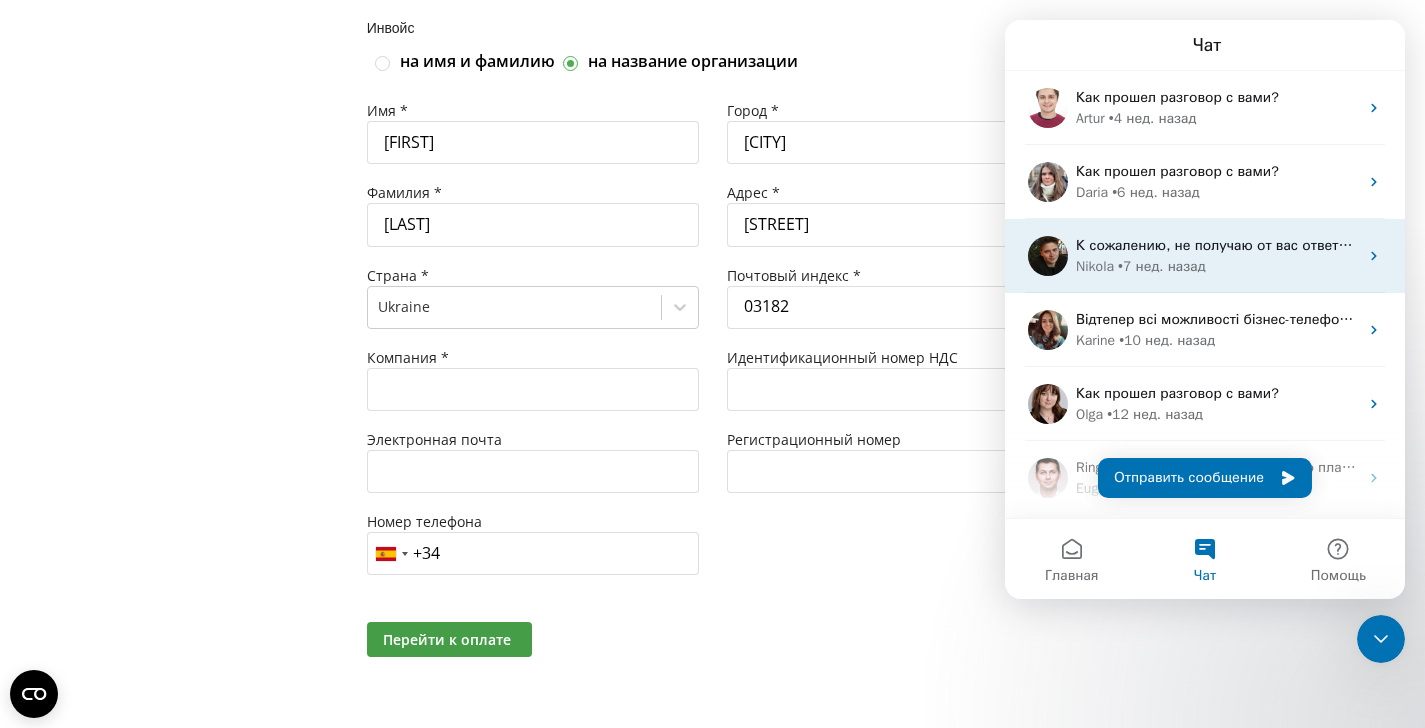 scroll, scrollTop: 0, scrollLeft: 0, axis: both 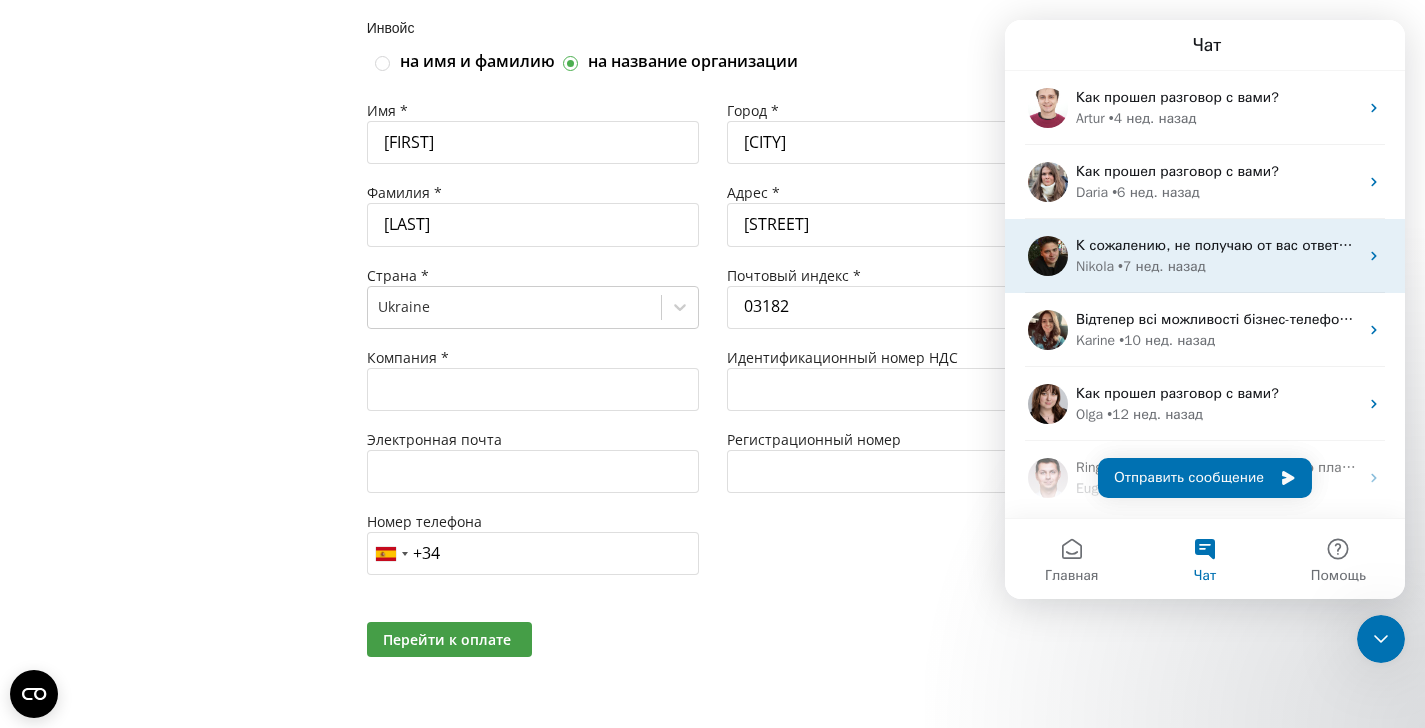 click on "[FIRST] •  7 нед. назад" at bounding box center [1217, 266] 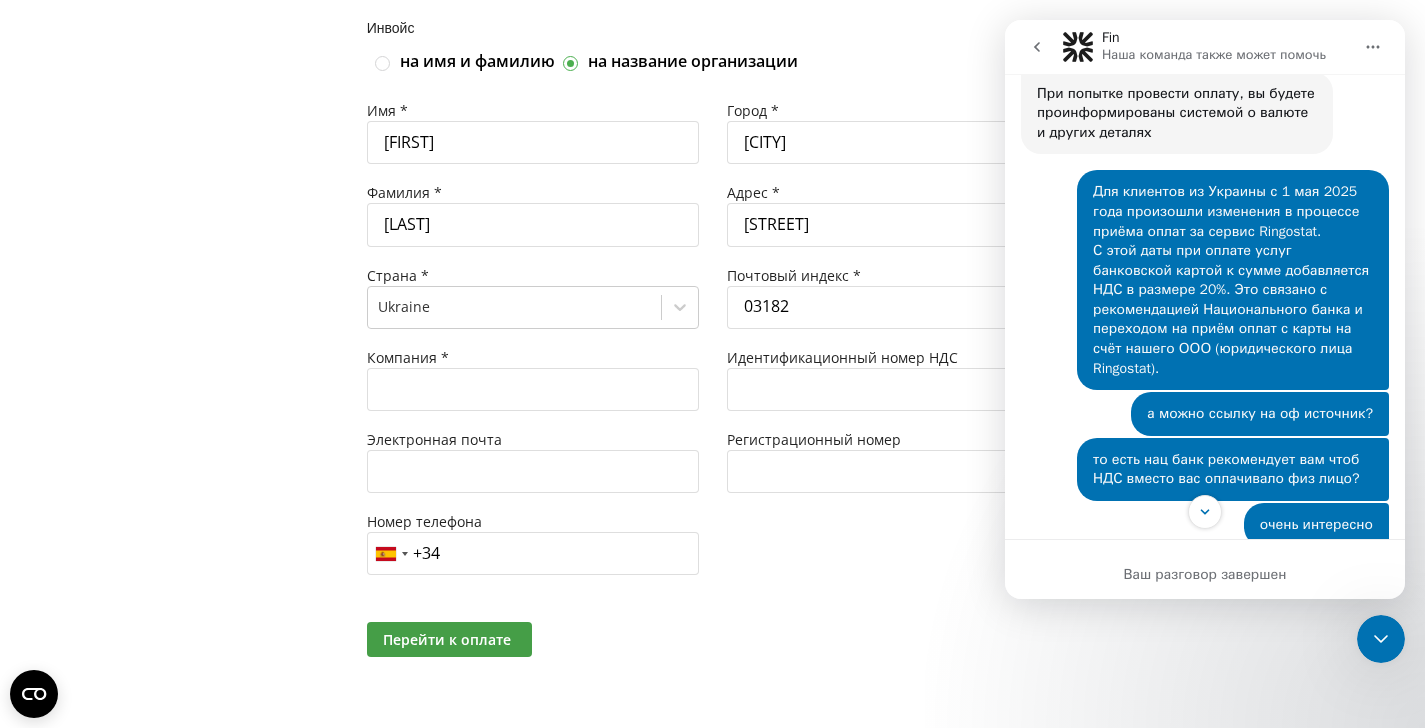 scroll, scrollTop: 20061, scrollLeft: 0, axis: vertical 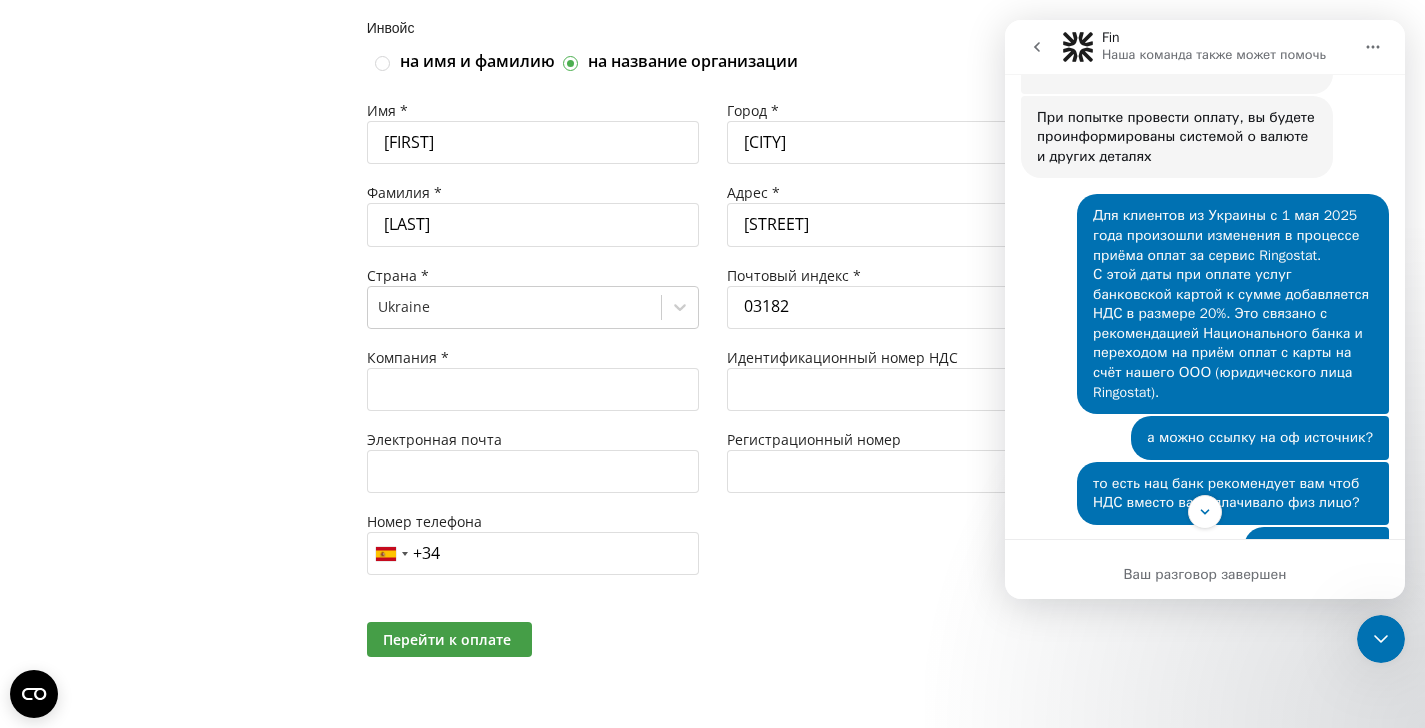 drag, startPoint x: 1176, startPoint y: 146, endPoint x: 1287, endPoint y: 236, distance: 142.90207 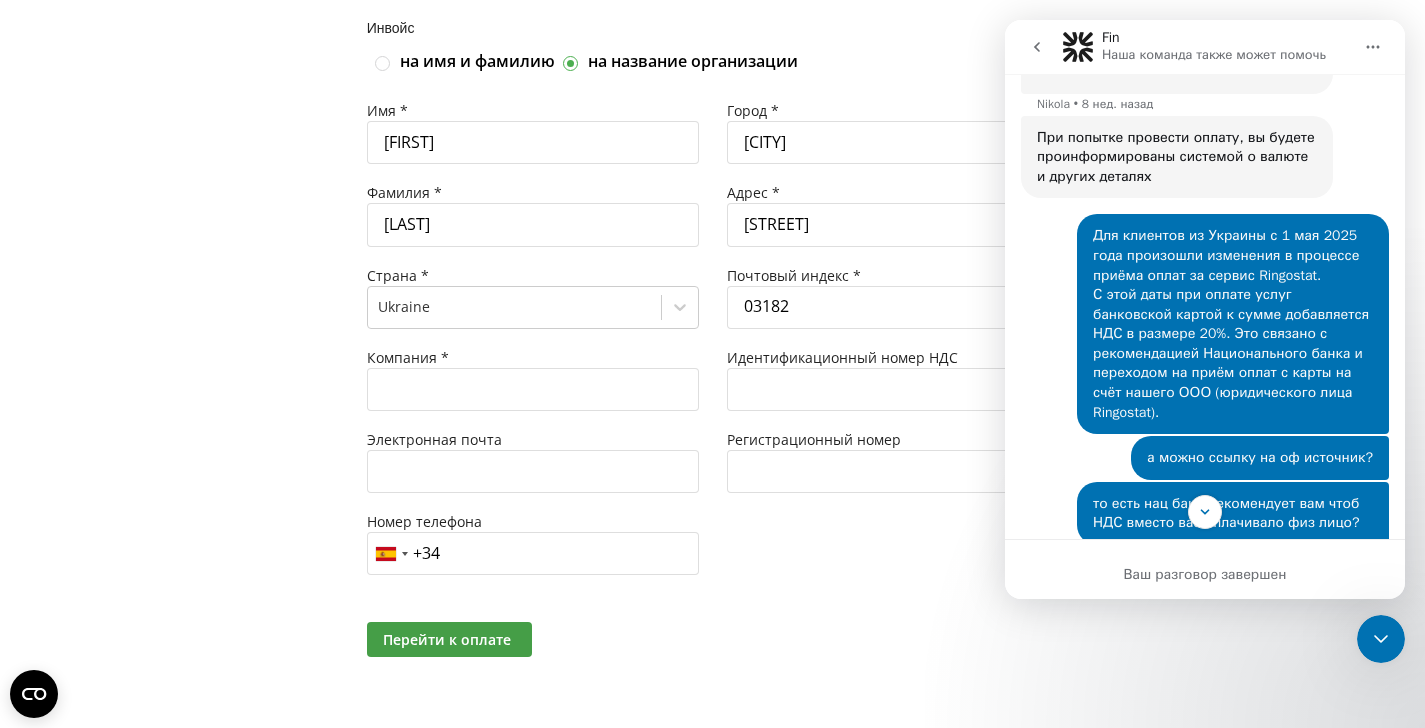 click on "У вас оплата в евро, проект в евро Завис от платежной системы на какой счет проходит оплата Более того я не могу вам точно сказать на какой счет поступают средства  ​" at bounding box center (1177, 23) 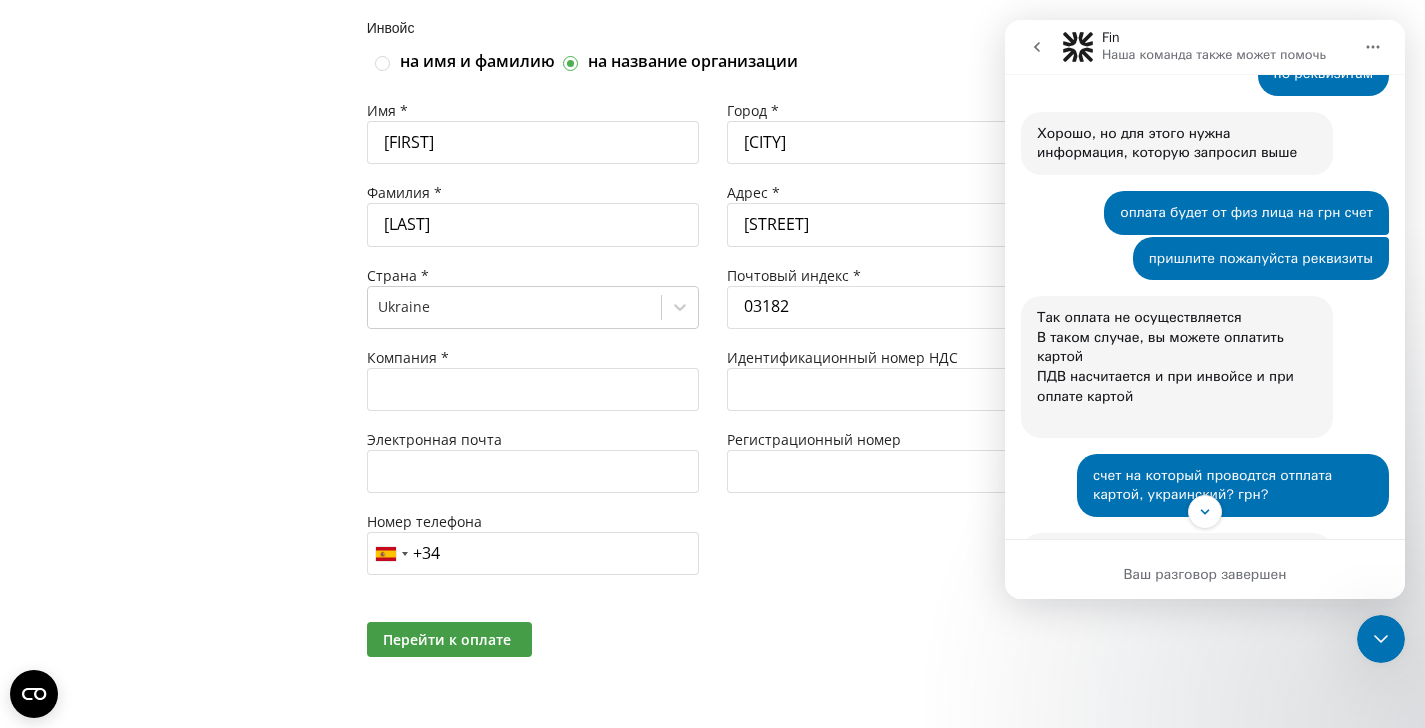 scroll, scrollTop: 19480, scrollLeft: 0, axis: vertical 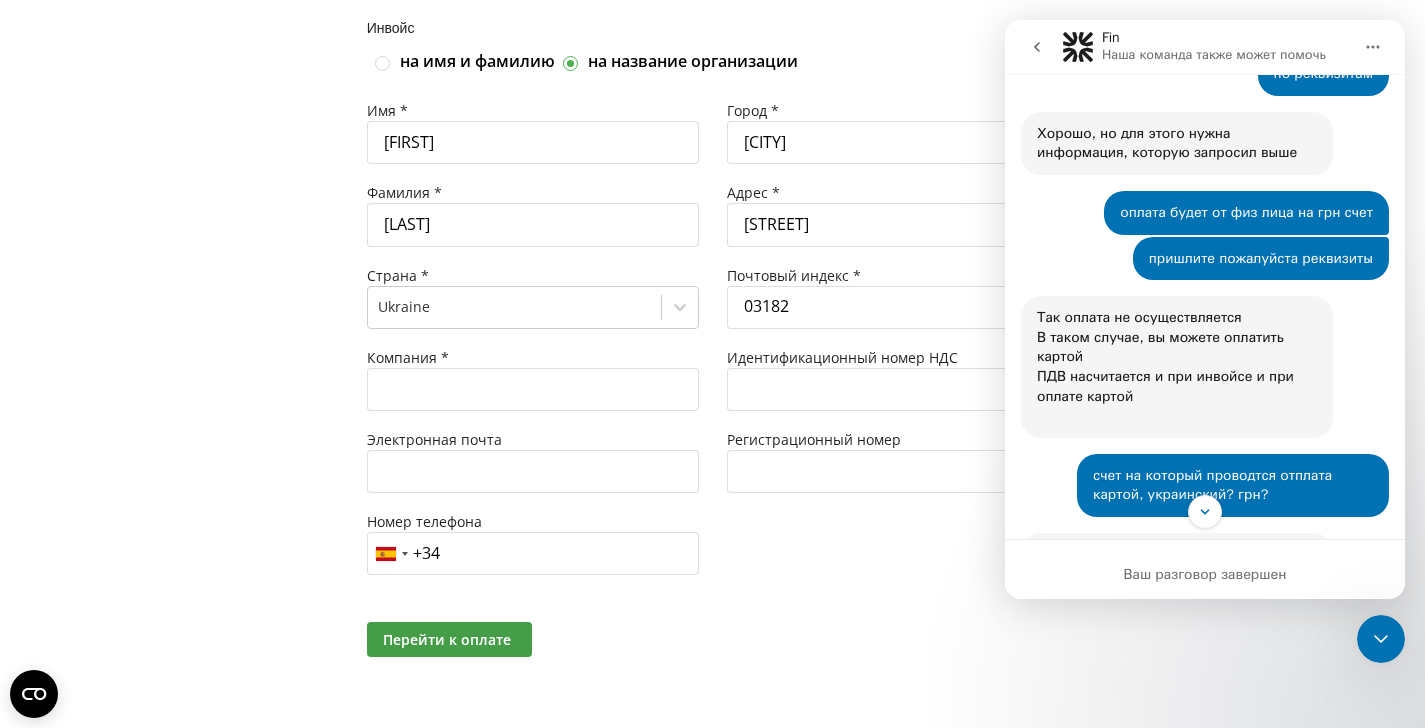 drag, startPoint x: 1147, startPoint y: 186, endPoint x: 1250, endPoint y: 205, distance: 104.73777 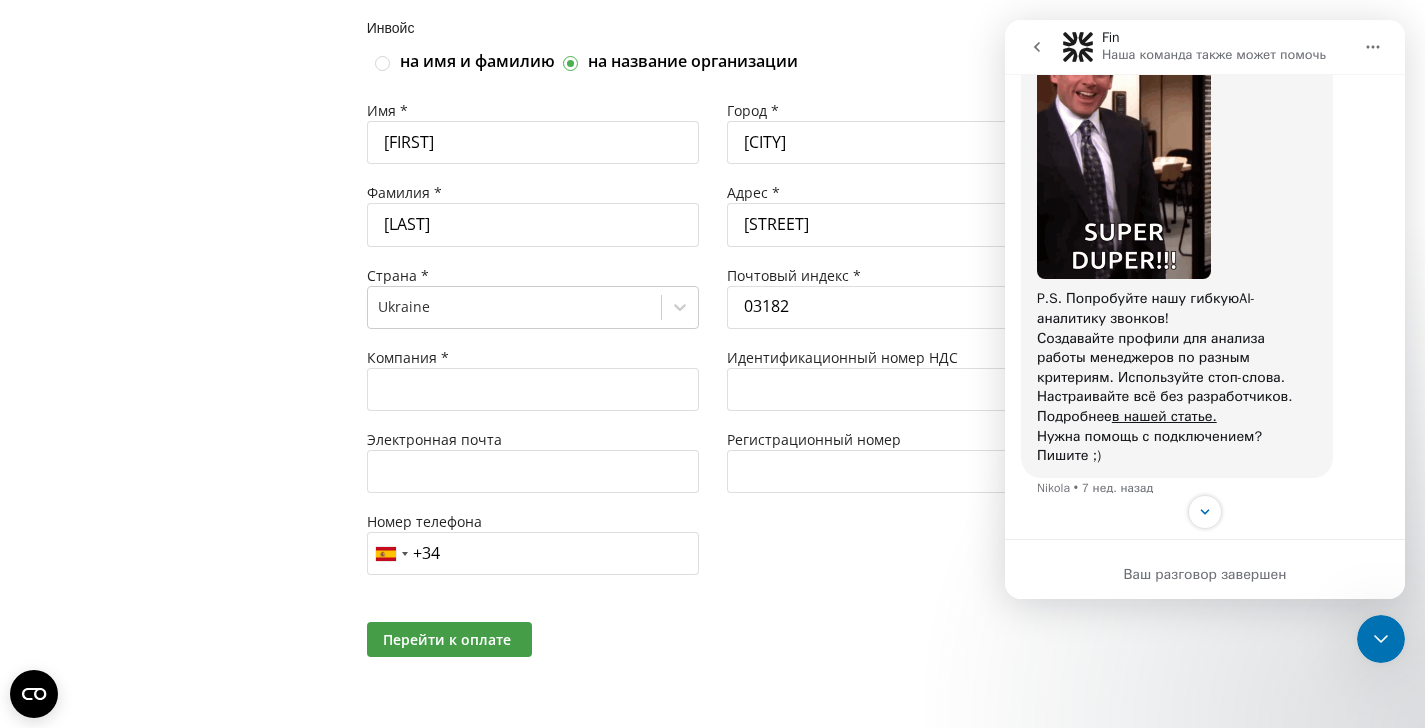 scroll, scrollTop: 22326, scrollLeft: 0, axis: vertical 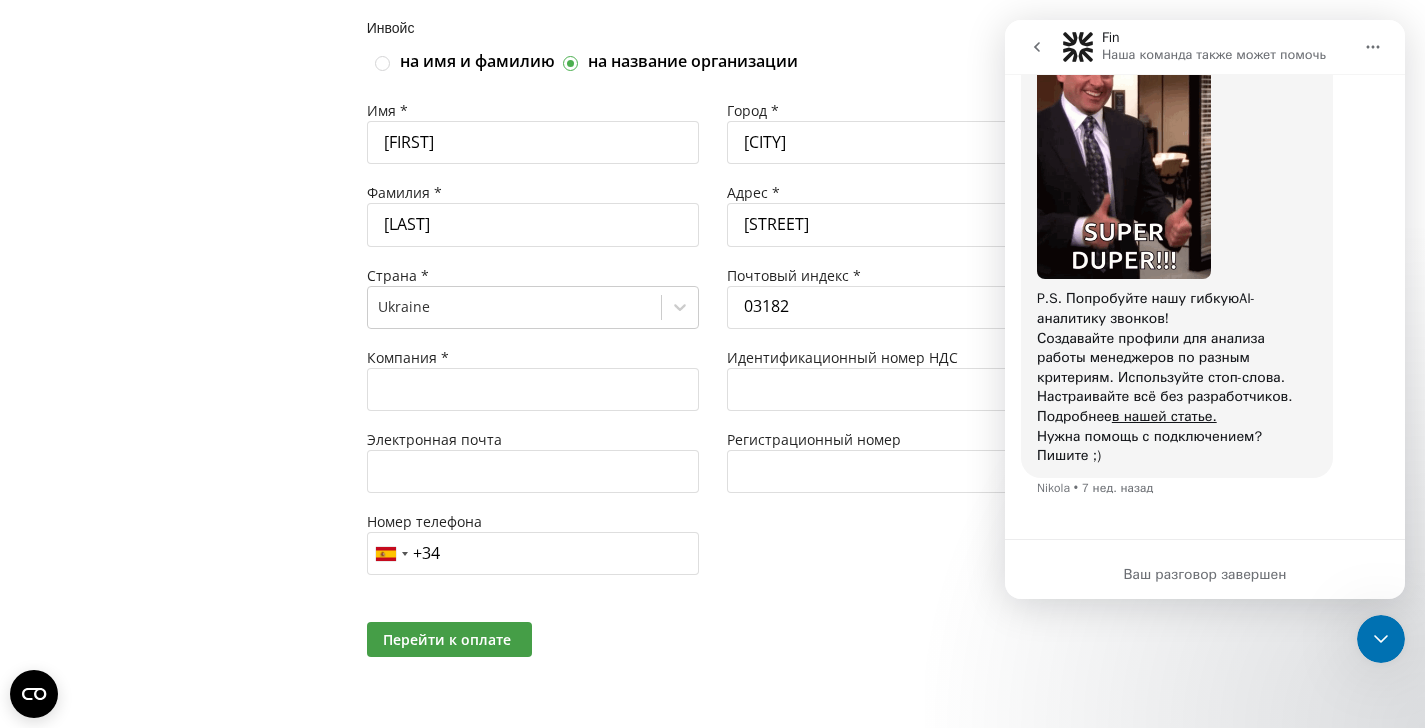 click 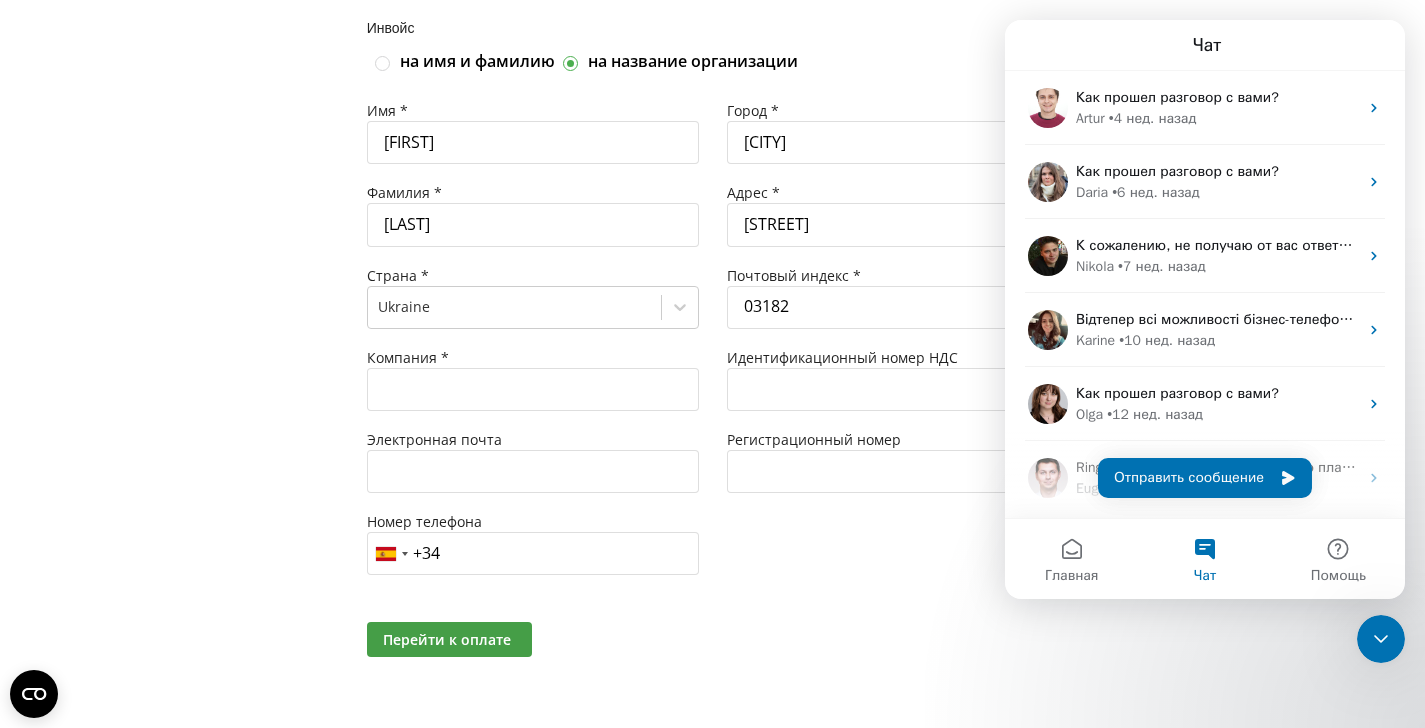 scroll, scrollTop: 0, scrollLeft: 0, axis: both 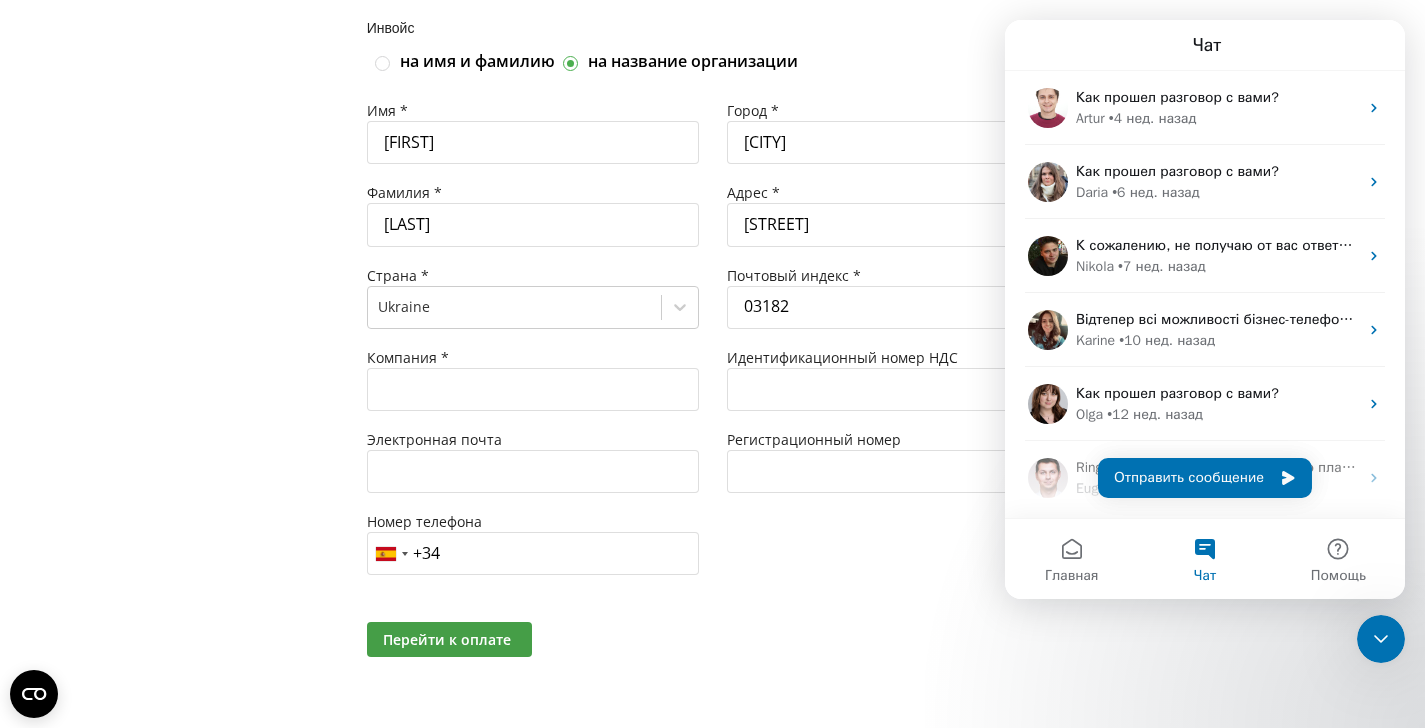click on "Информация по оплате Инвойс на имя и фамилию на название организации Имя * [FIRST] Фамилия * [LAST] Страна * Ukraine Компания * Электронная почта Номер телефона United States +1 United Kingdom +44 Afghanistan (‫افغانستان‬‎) +93 Albania (Shqipëri) +355 Algeria (‫الجزائر‬‎) +213 American Samoa +1 Andorra +376 Angola +244 Anguilla +1 Antigua and Barbuda +1 Argentina +54 Armenia (Հայաստան) +374 Aruba +297 Ascension Island +247 Australia +61 Austria (Österreich) +43 Azerbaijan (Azərbaycan) +994 Bahamas +1 Bahrain (‫البحرين‬‎) +973 Bangladesh (বাংলাদেশ) +880 Barbados +1 Belarus (Беларусь) +375 Belgium (België) +32 Belize +501 Benin (Bénin) +229 Bermuda +1 Bhutan (འབྲུག) +975 Bolivia +591 Bosnia and Herzegovina (Босна и Херцеговина) +387 Botswana +267 Brazil (Brasil) +55 +246 +1 Brunei +673 +359" at bounding box center (712, 310) 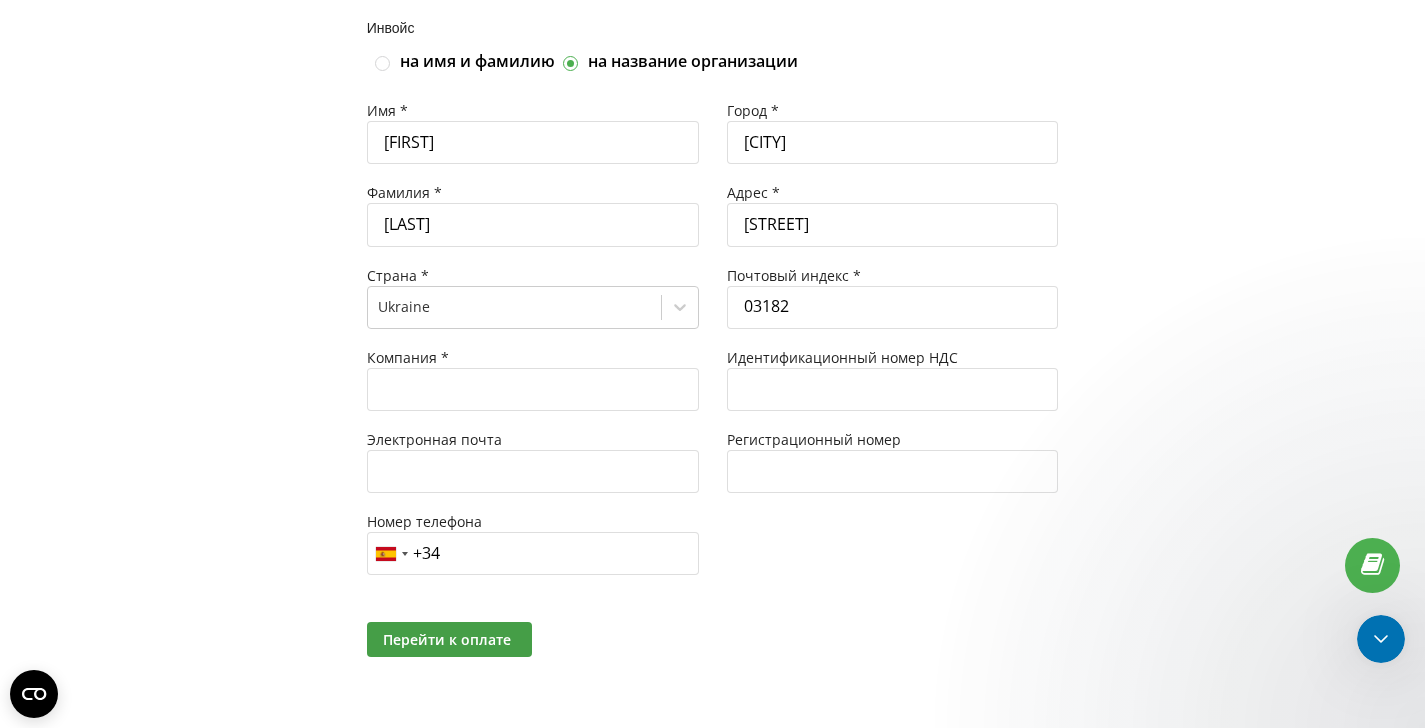 scroll, scrollTop: 0, scrollLeft: 0, axis: both 